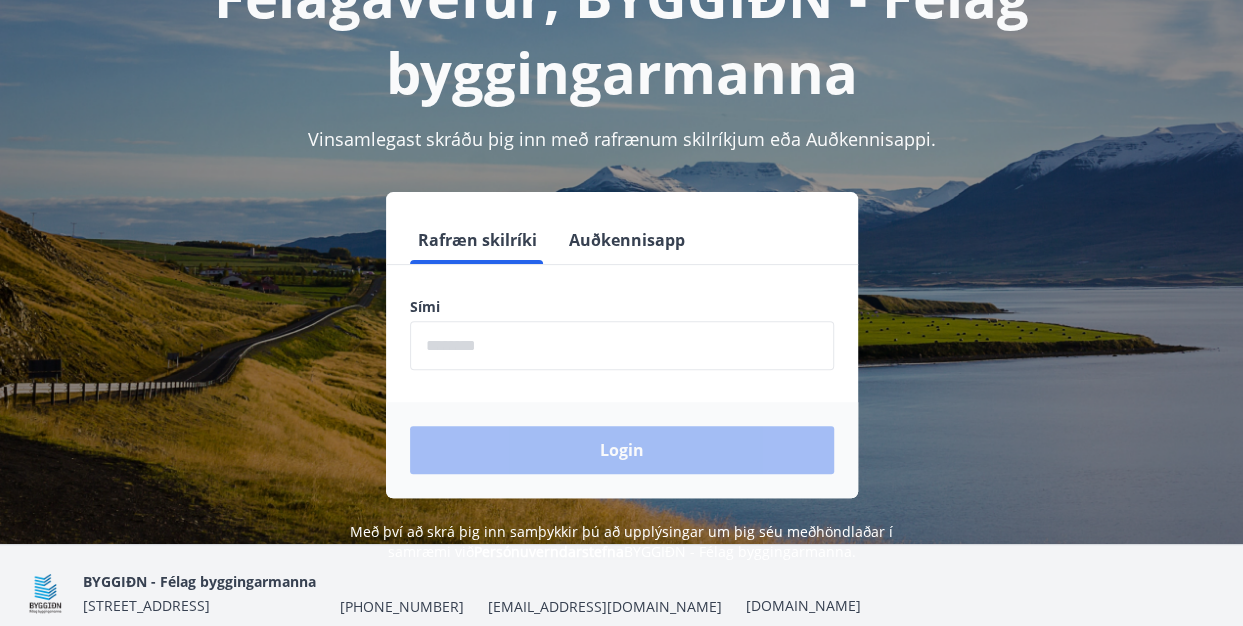 scroll, scrollTop: 167, scrollLeft: 0, axis: vertical 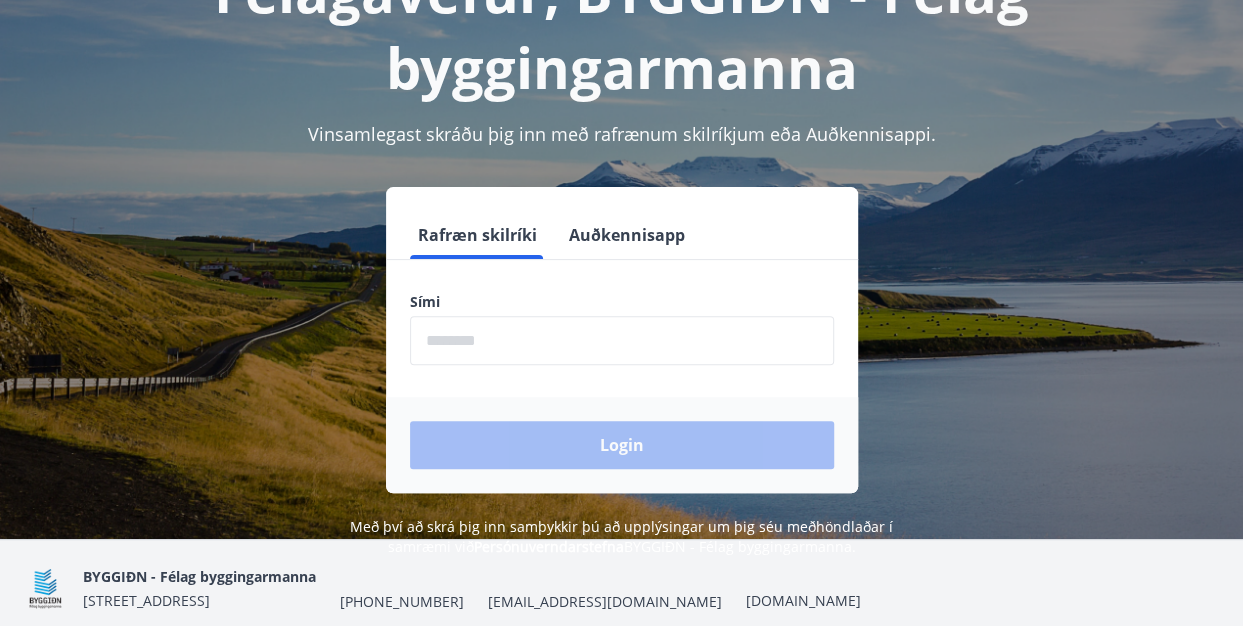 click at bounding box center (622, 340) 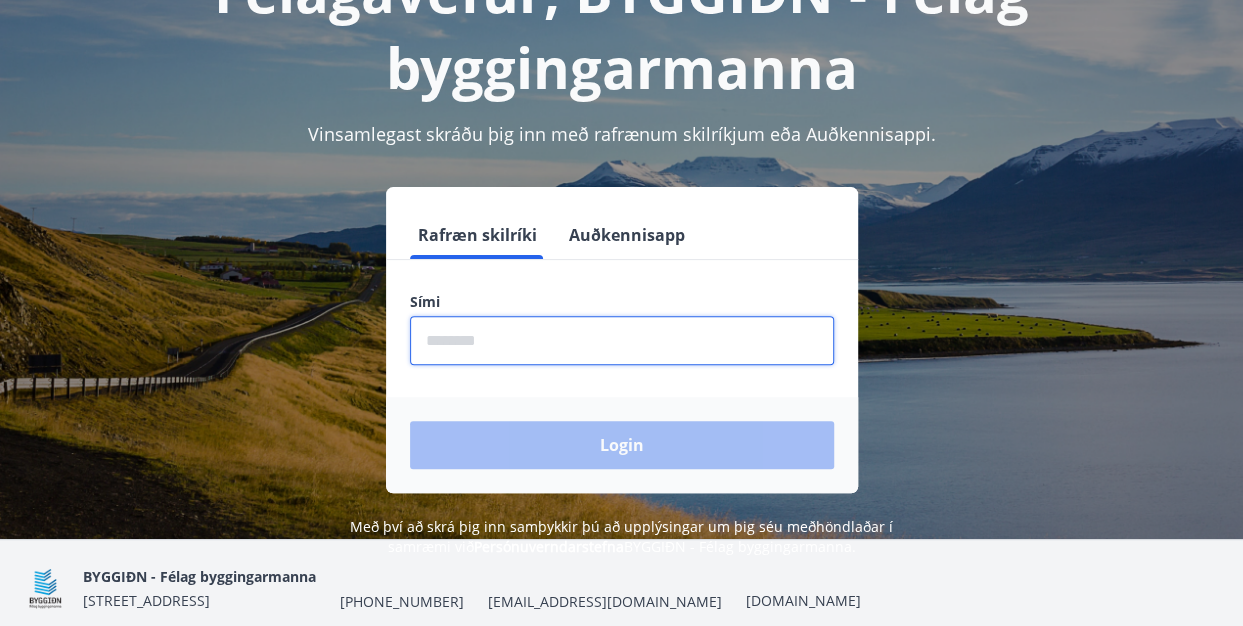 type on "********" 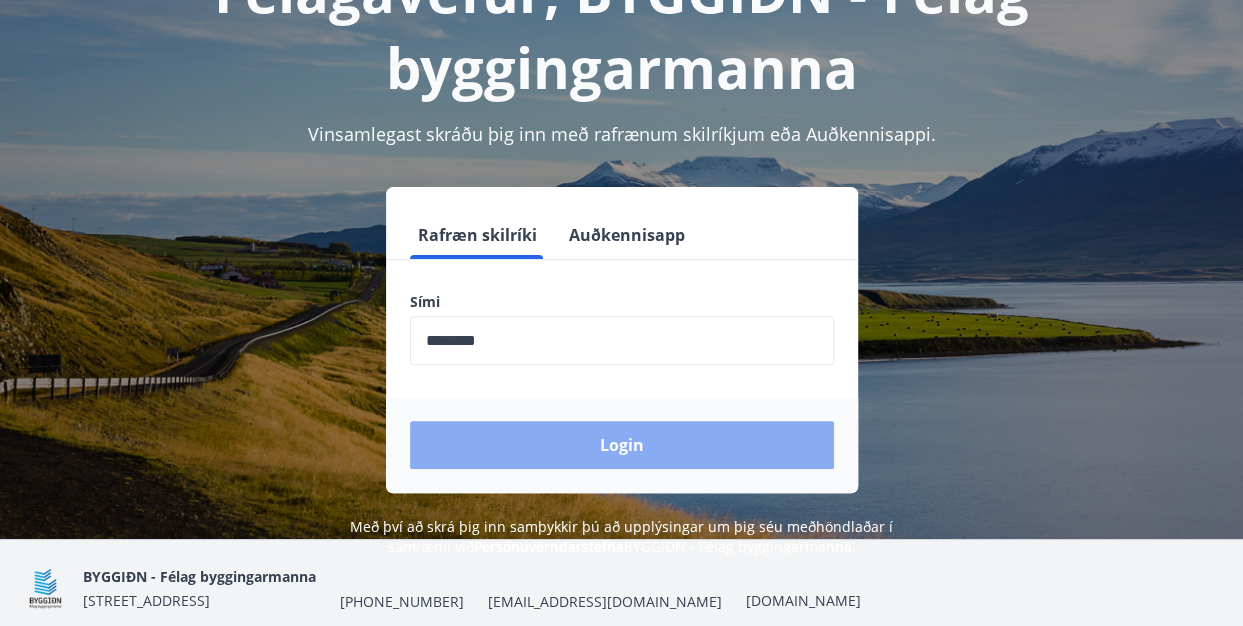 click on "Login" at bounding box center (622, 445) 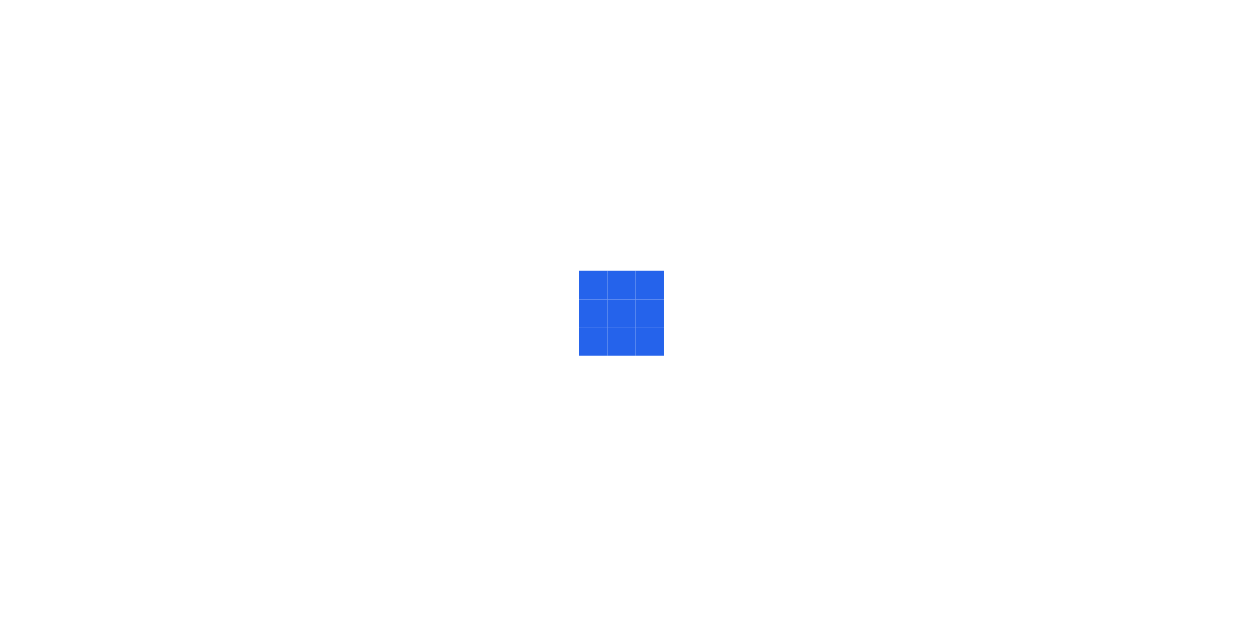 scroll, scrollTop: 0, scrollLeft: 0, axis: both 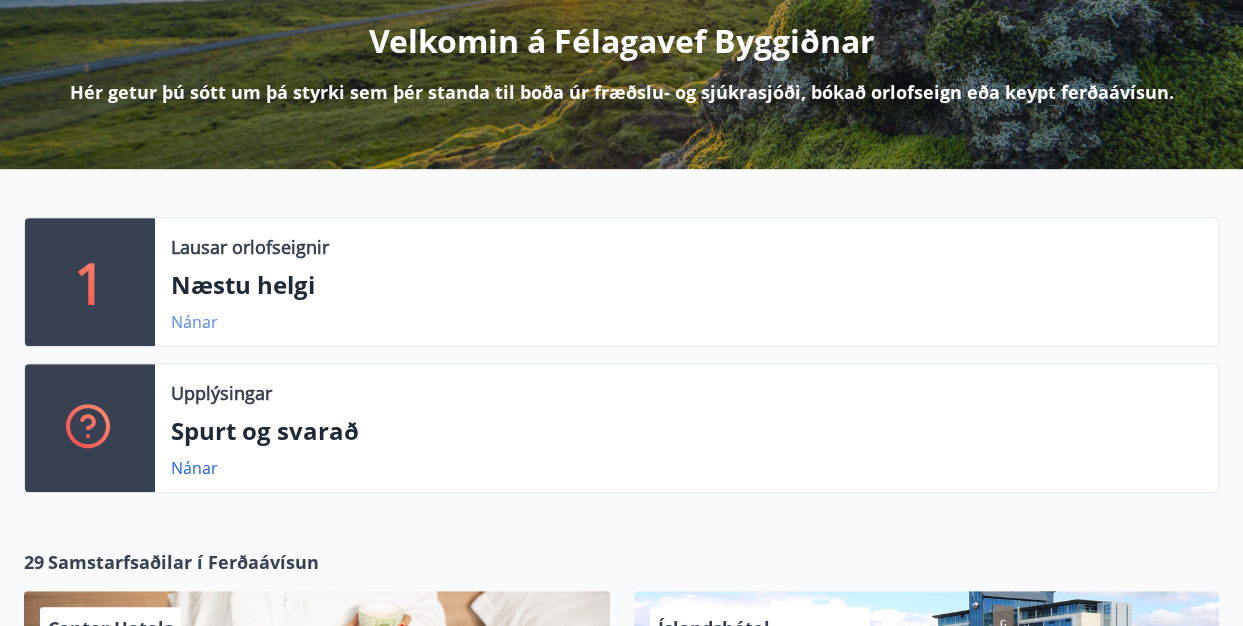 click on "Nánar" at bounding box center [194, 322] 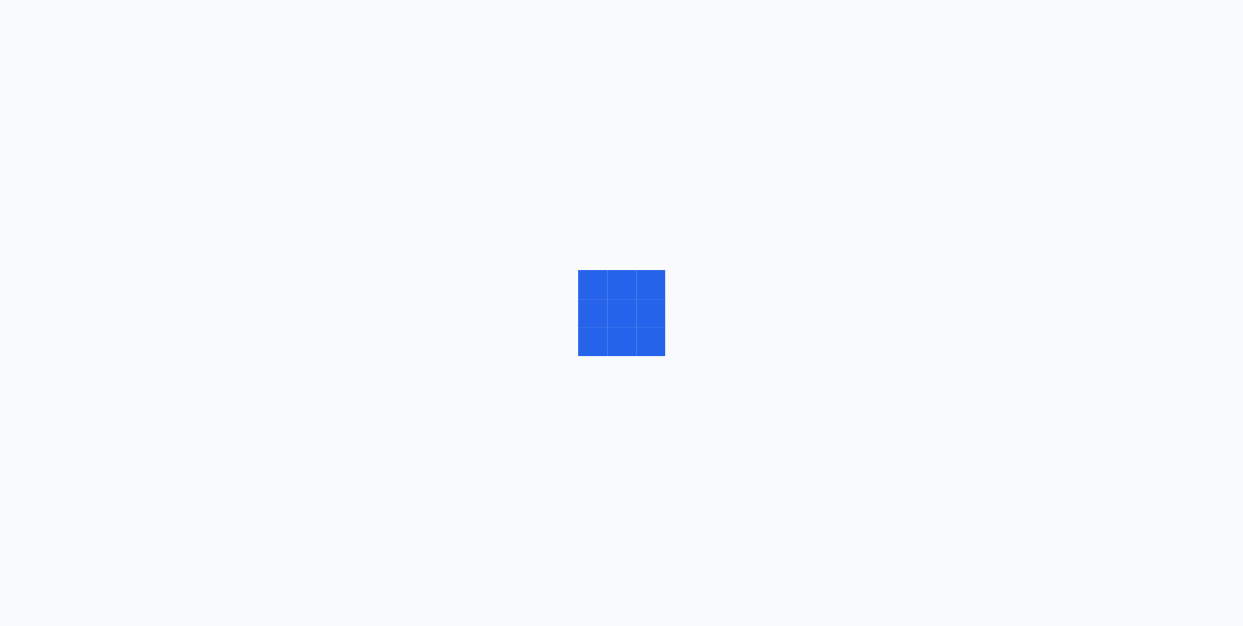 scroll, scrollTop: 0, scrollLeft: 0, axis: both 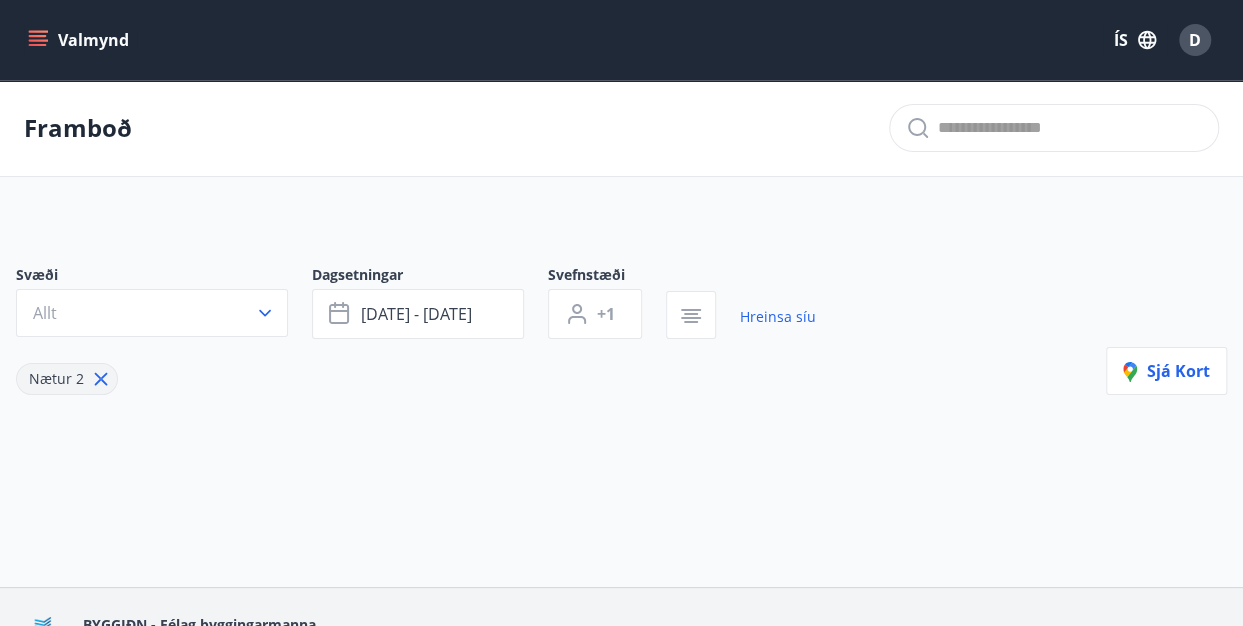 type on "*" 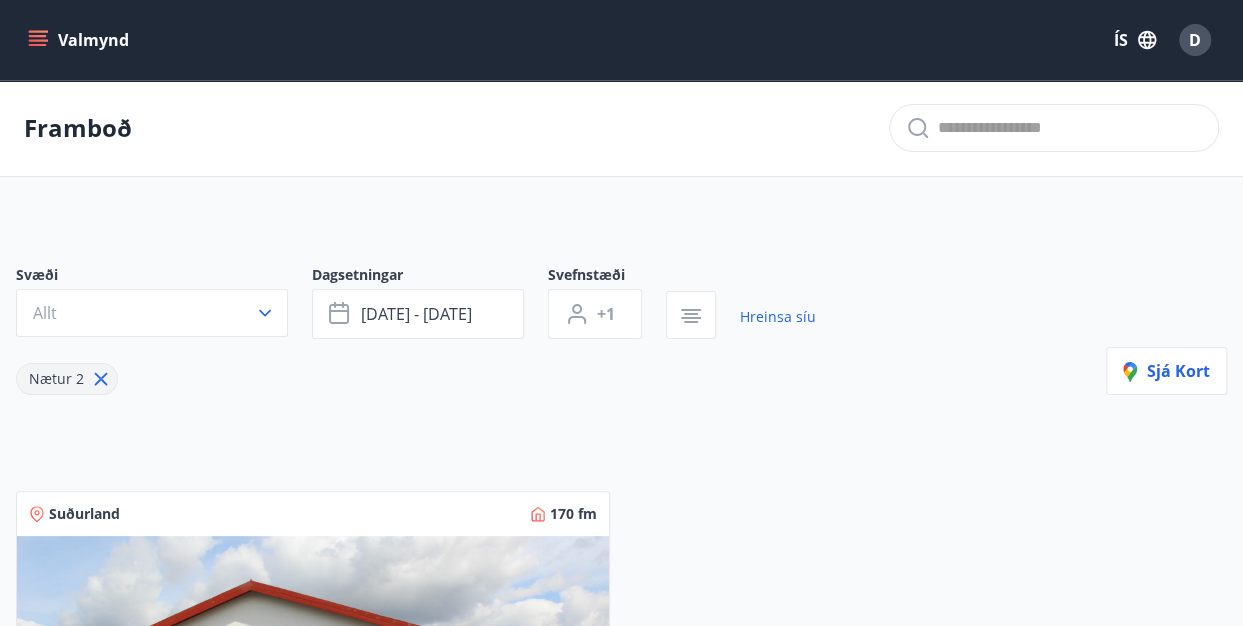scroll, scrollTop: 18, scrollLeft: 0, axis: vertical 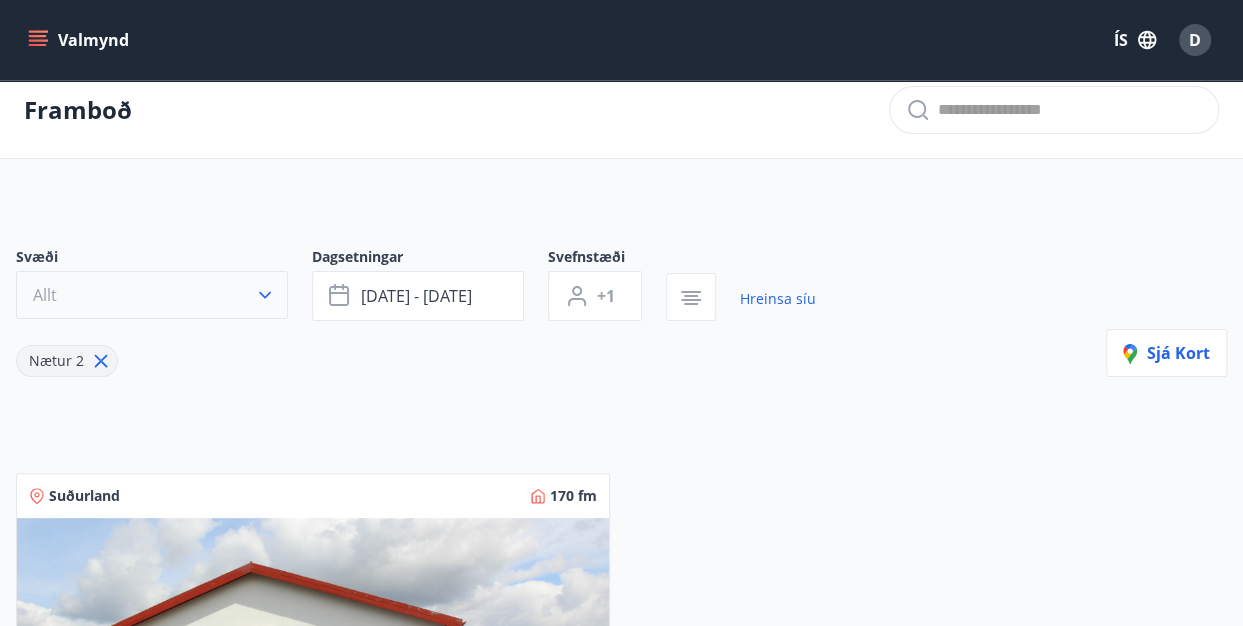 click 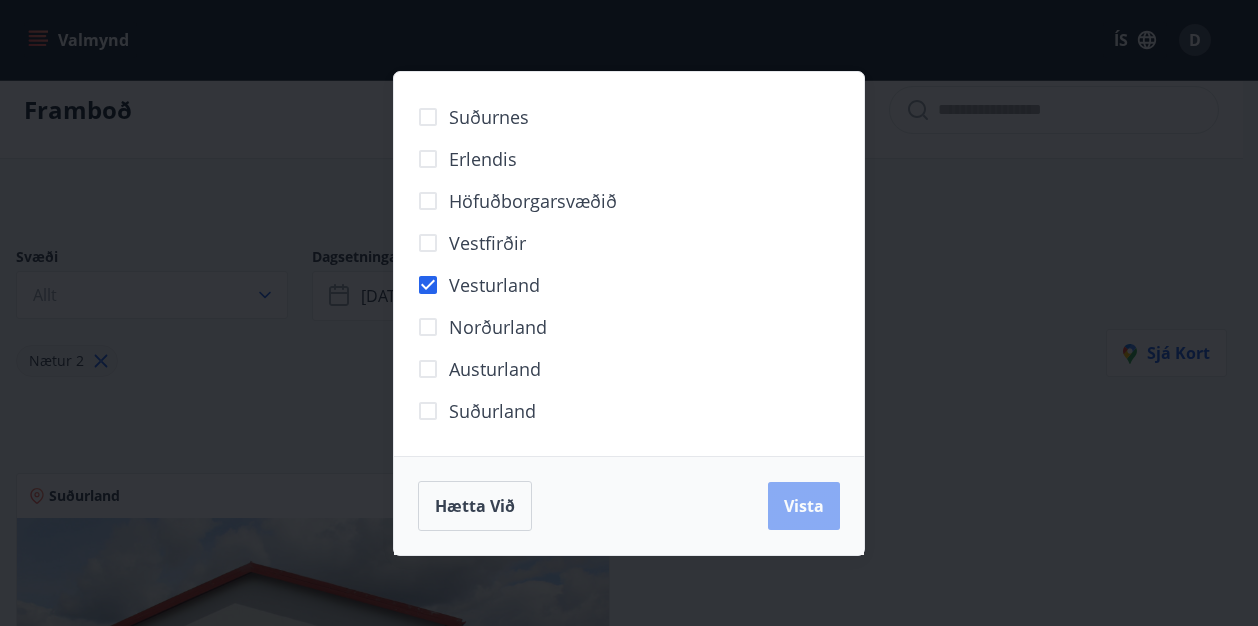 click on "Vista" at bounding box center (804, 506) 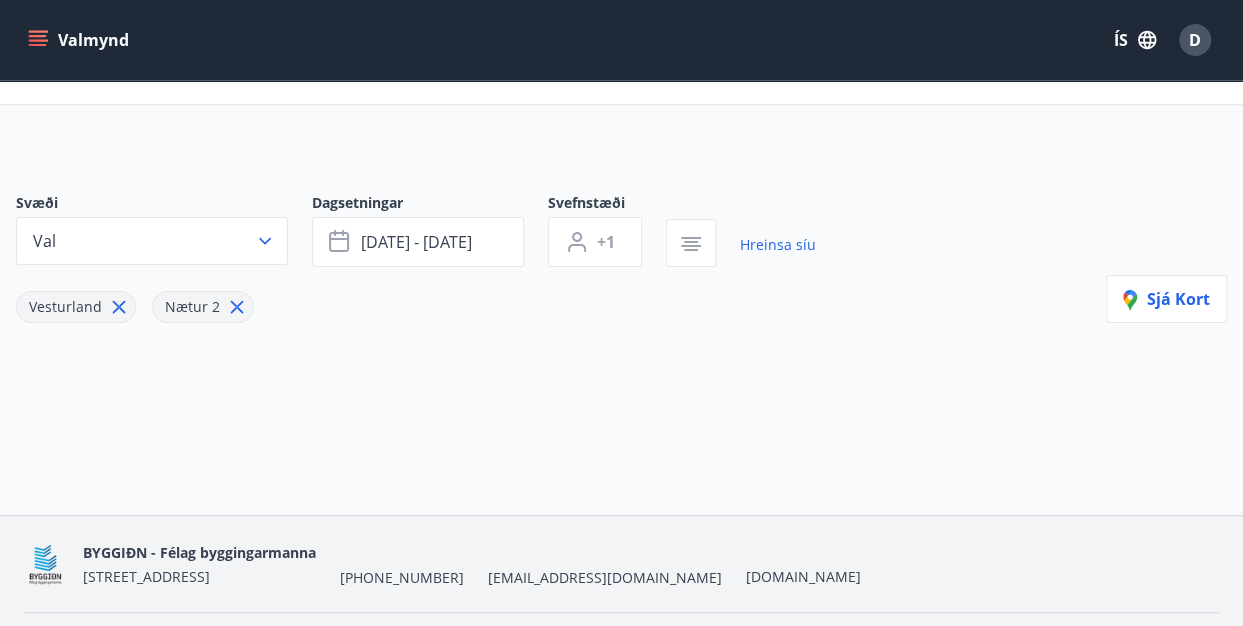 scroll, scrollTop: 0, scrollLeft: 0, axis: both 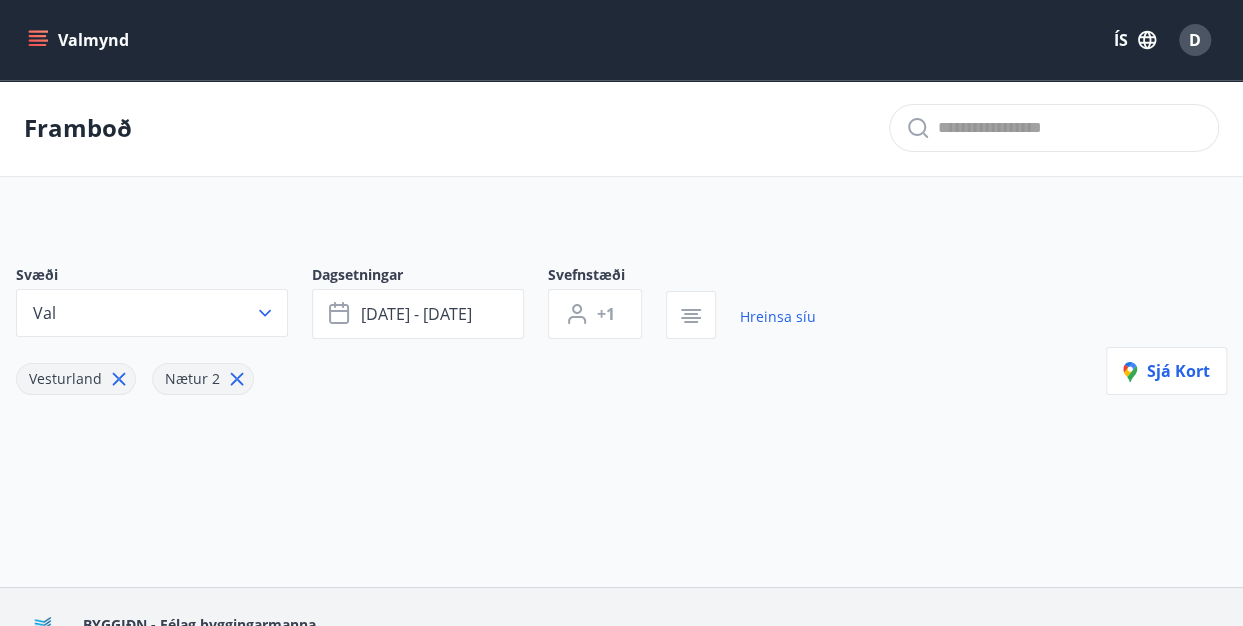 click 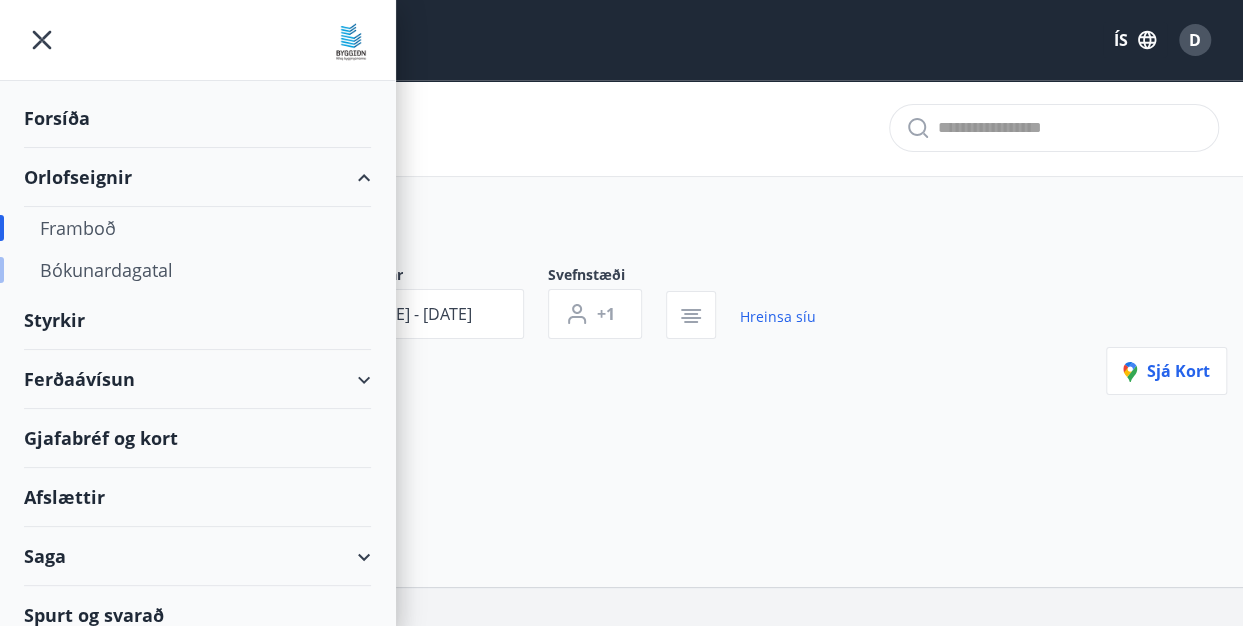 click on "Bókunardagatal" at bounding box center (197, 270) 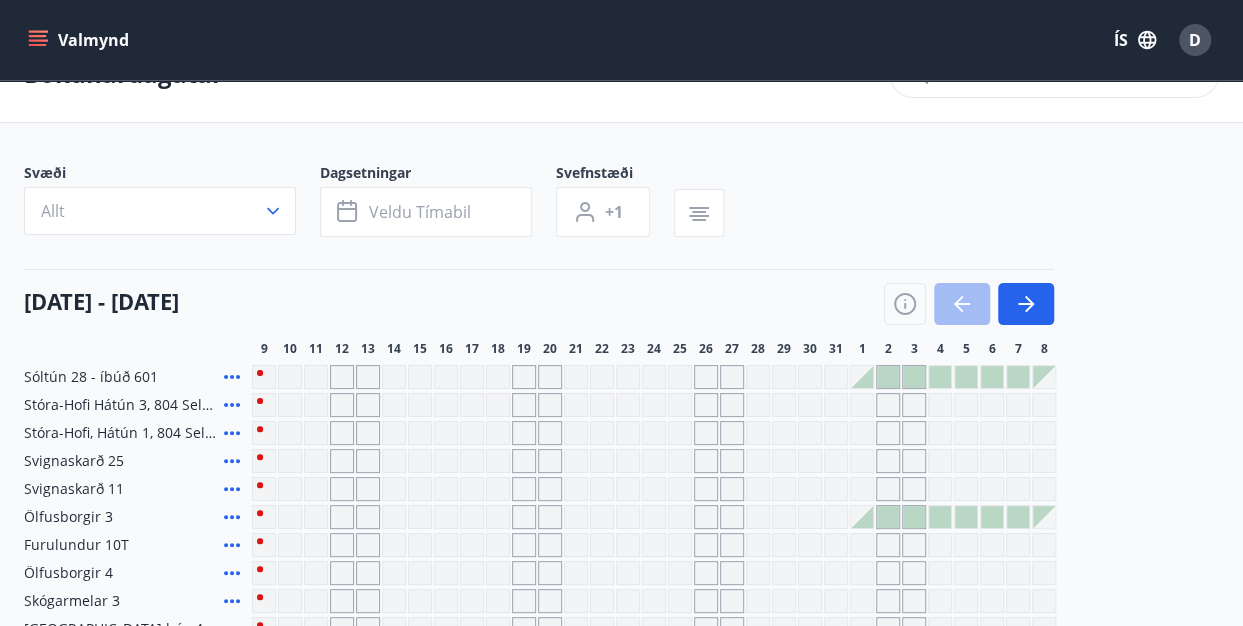 scroll, scrollTop: 53, scrollLeft: 0, axis: vertical 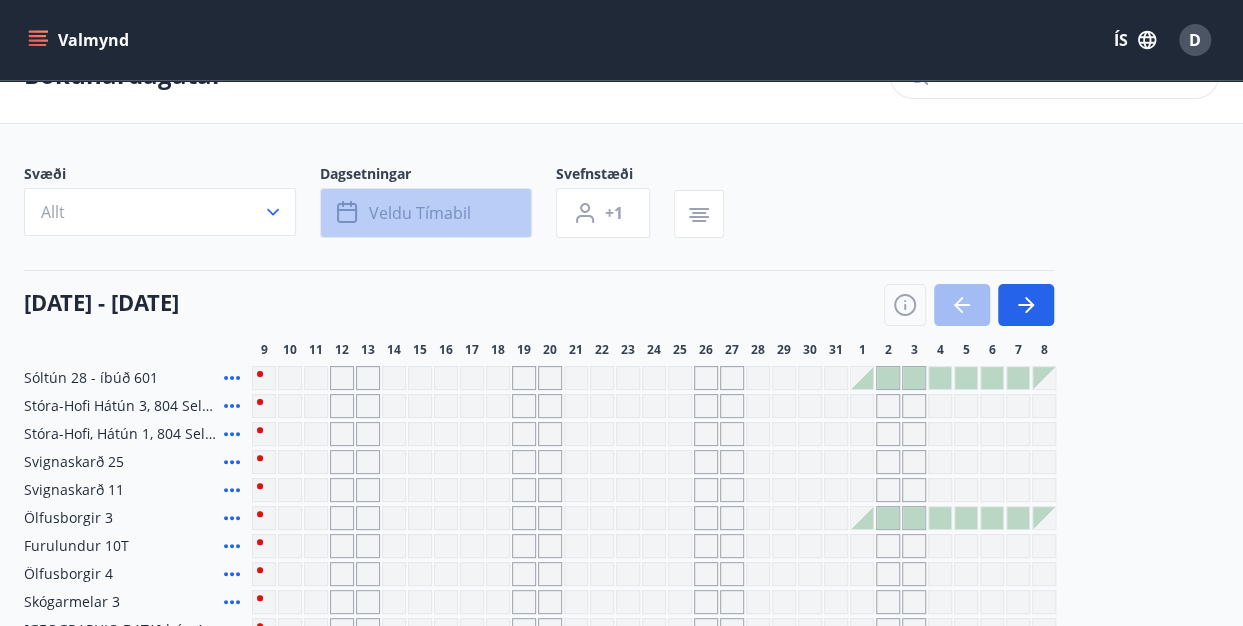 click on "Veldu tímabil" at bounding box center (420, 213) 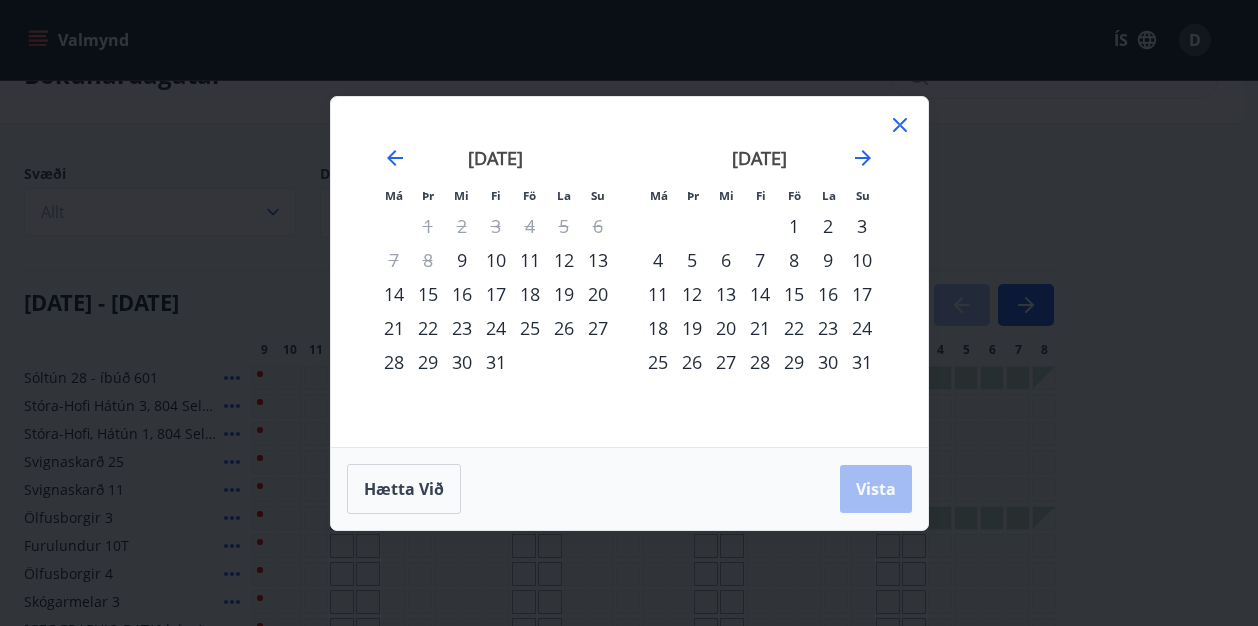 click on "11" at bounding box center [530, 260] 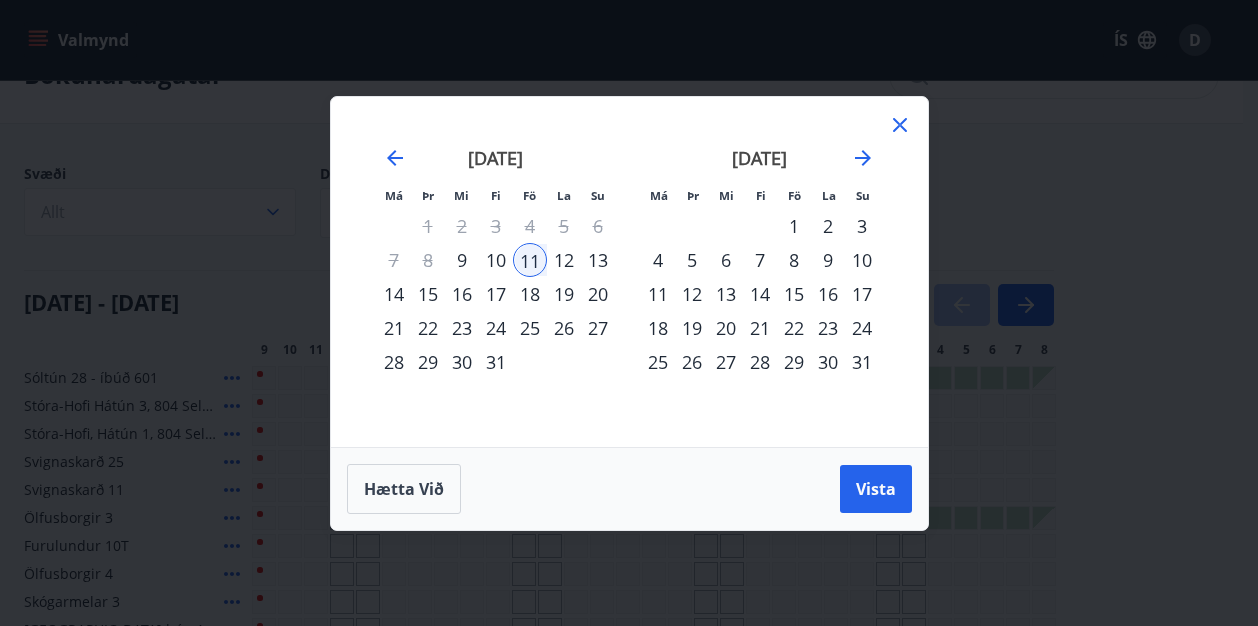 click on "18" at bounding box center (530, 294) 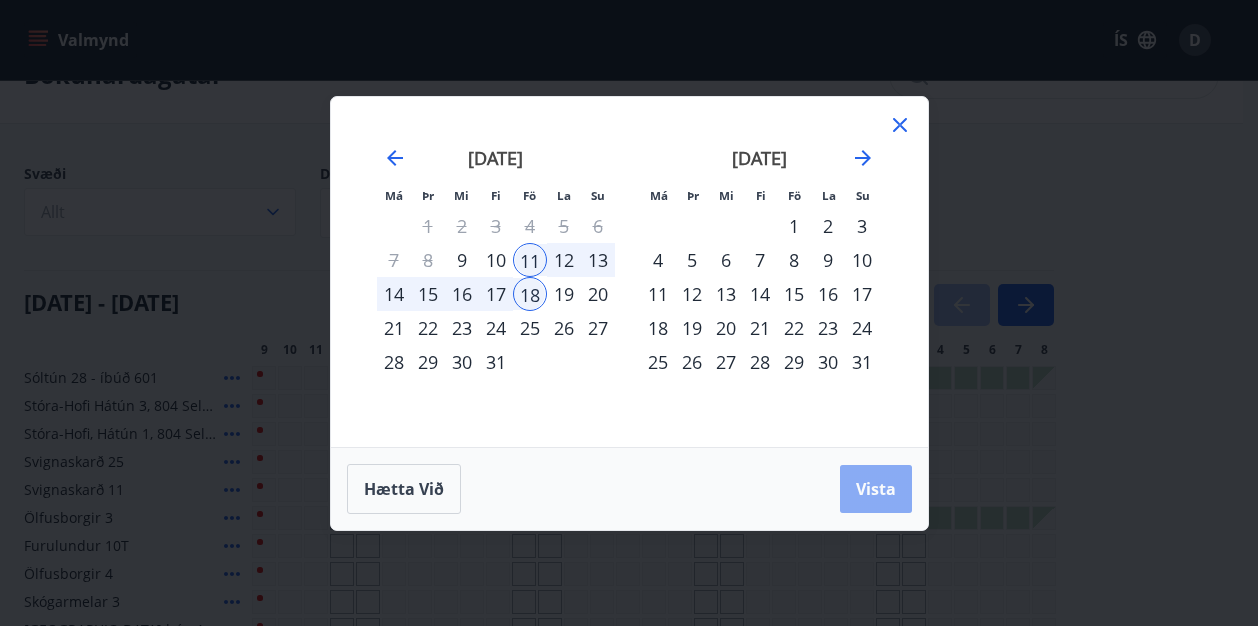 click on "Vista" at bounding box center (876, 489) 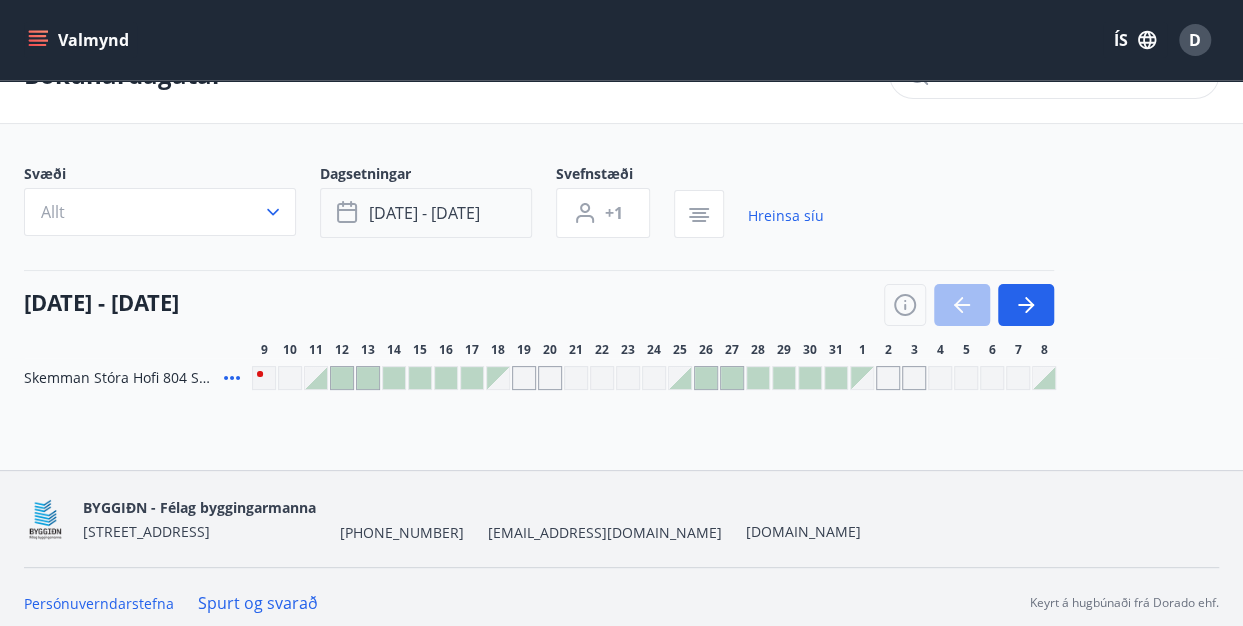 click on "júl 11 - júl 18" at bounding box center (426, 213) 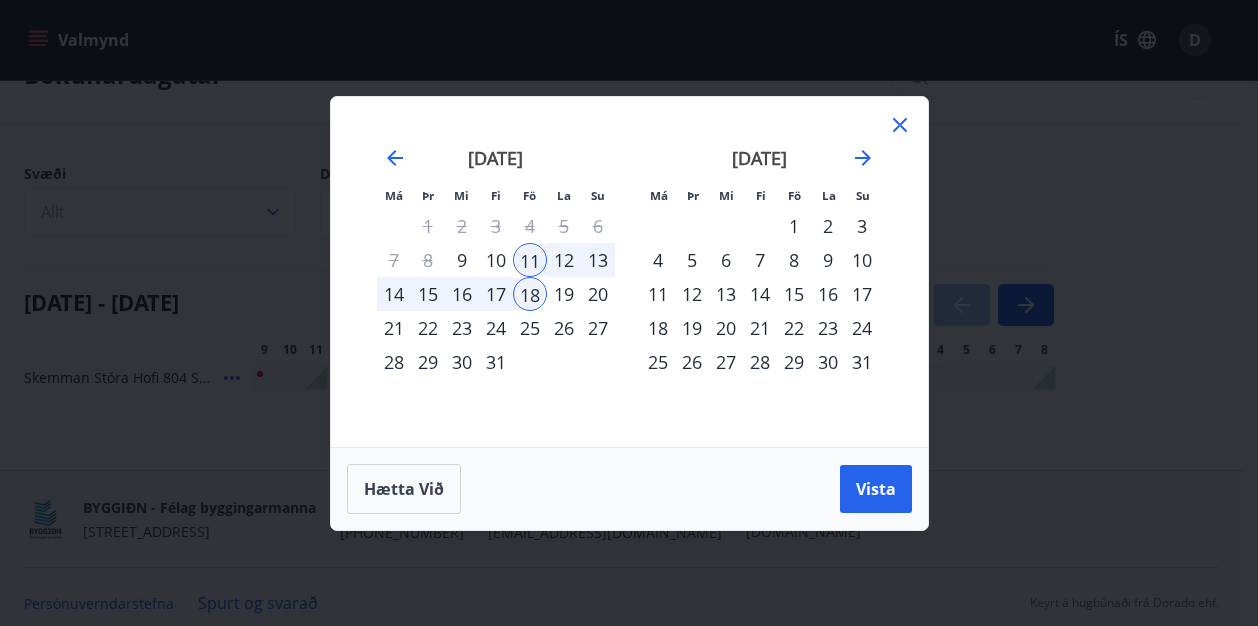click on "25" at bounding box center [530, 328] 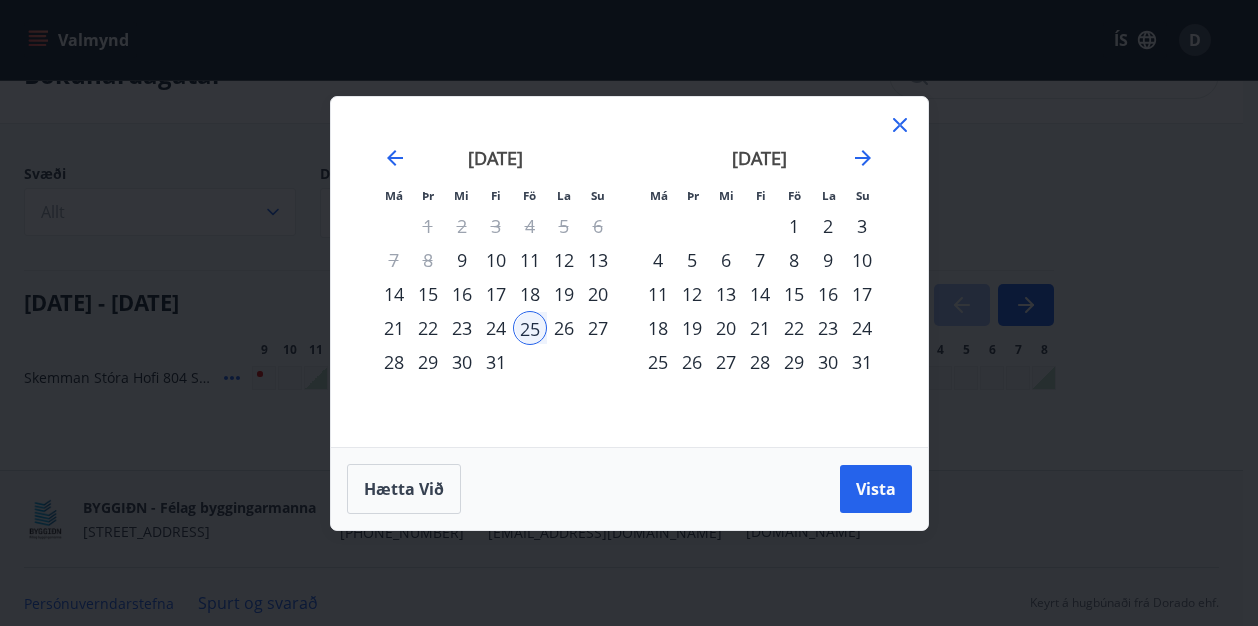 click on "30" at bounding box center (462, 362) 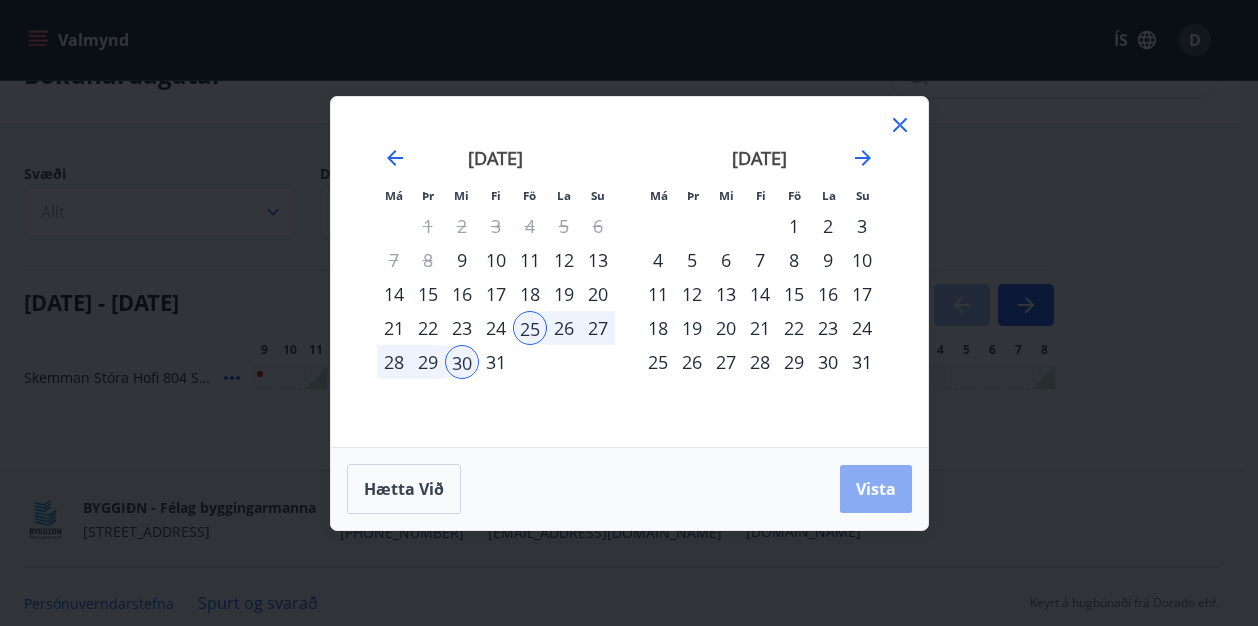 click on "Vista" at bounding box center (876, 489) 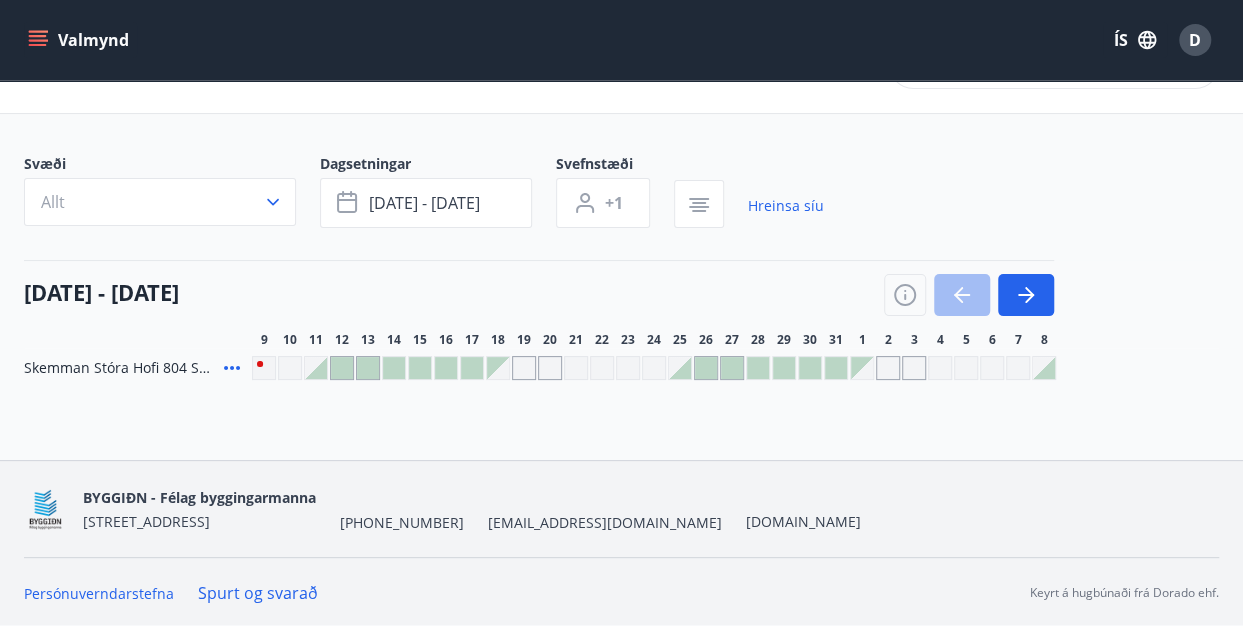 scroll, scrollTop: 0, scrollLeft: 0, axis: both 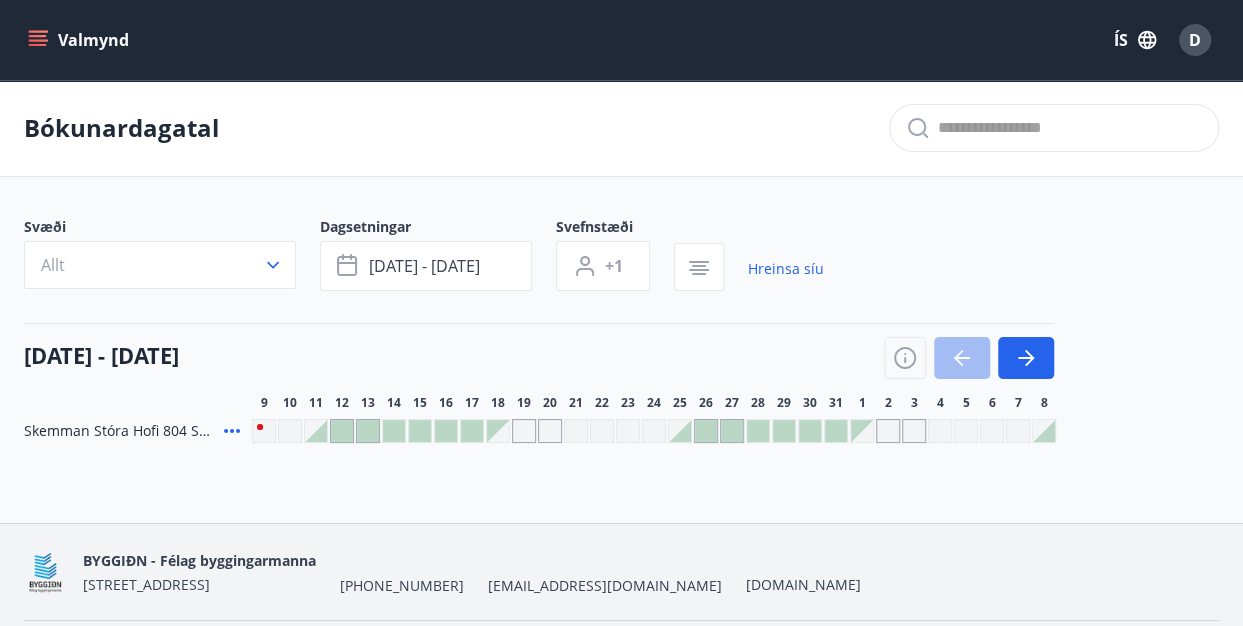click 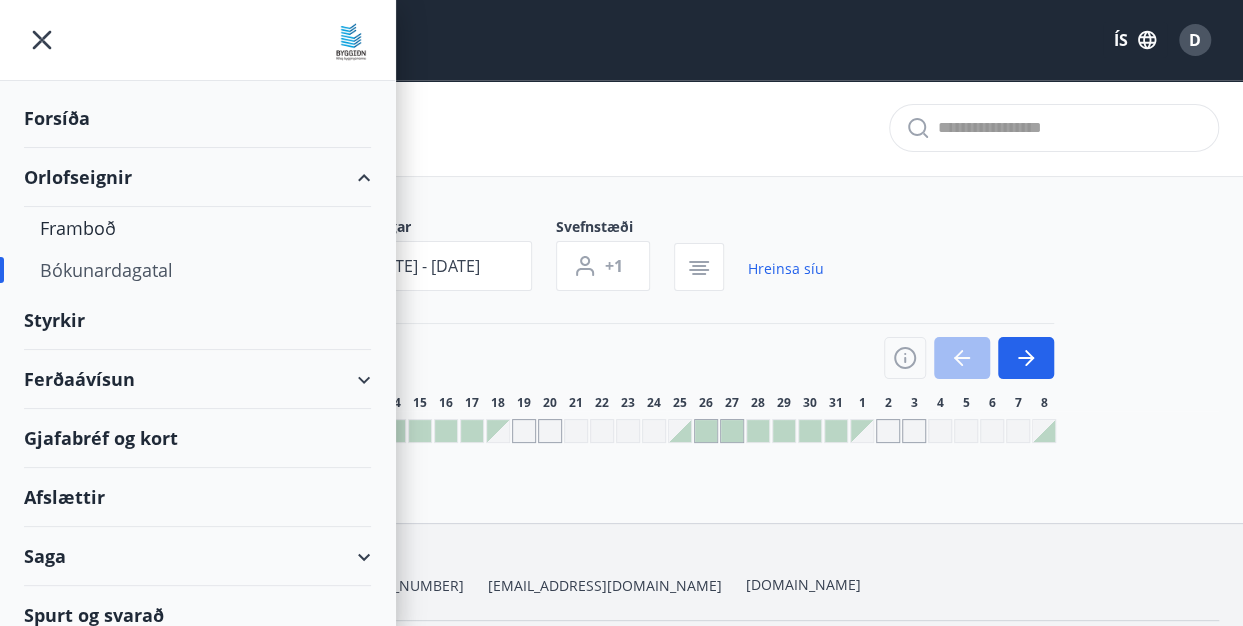 click on "Orlofseignir" at bounding box center [197, 177] 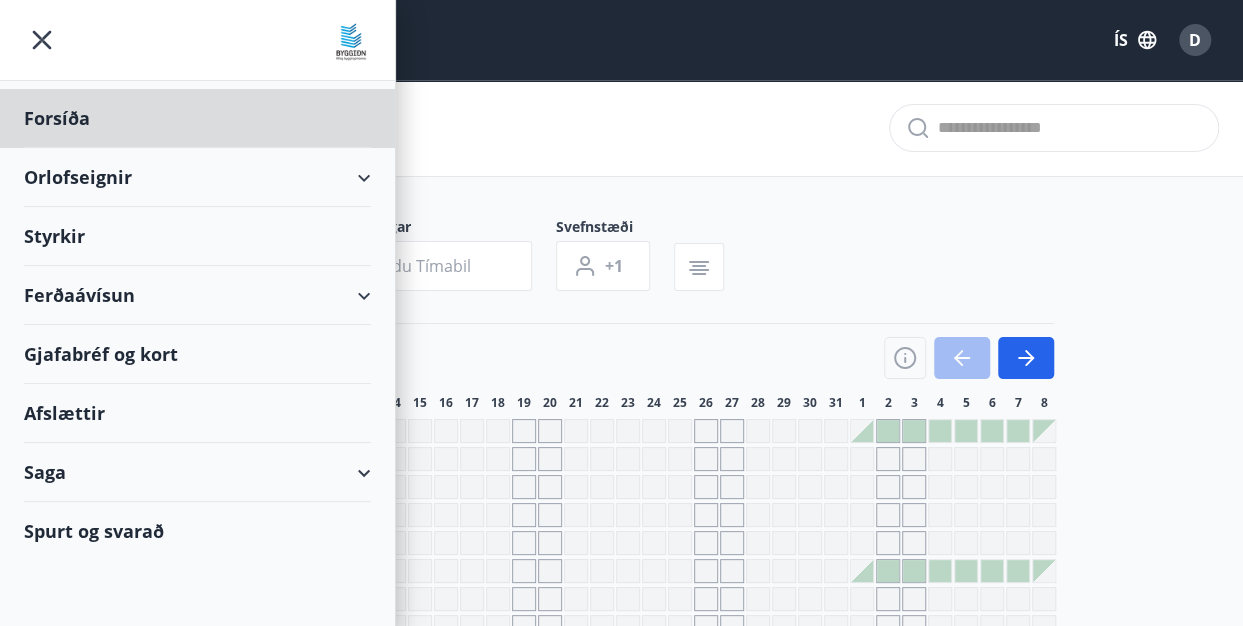 click on "Styrkir" at bounding box center [197, 118] 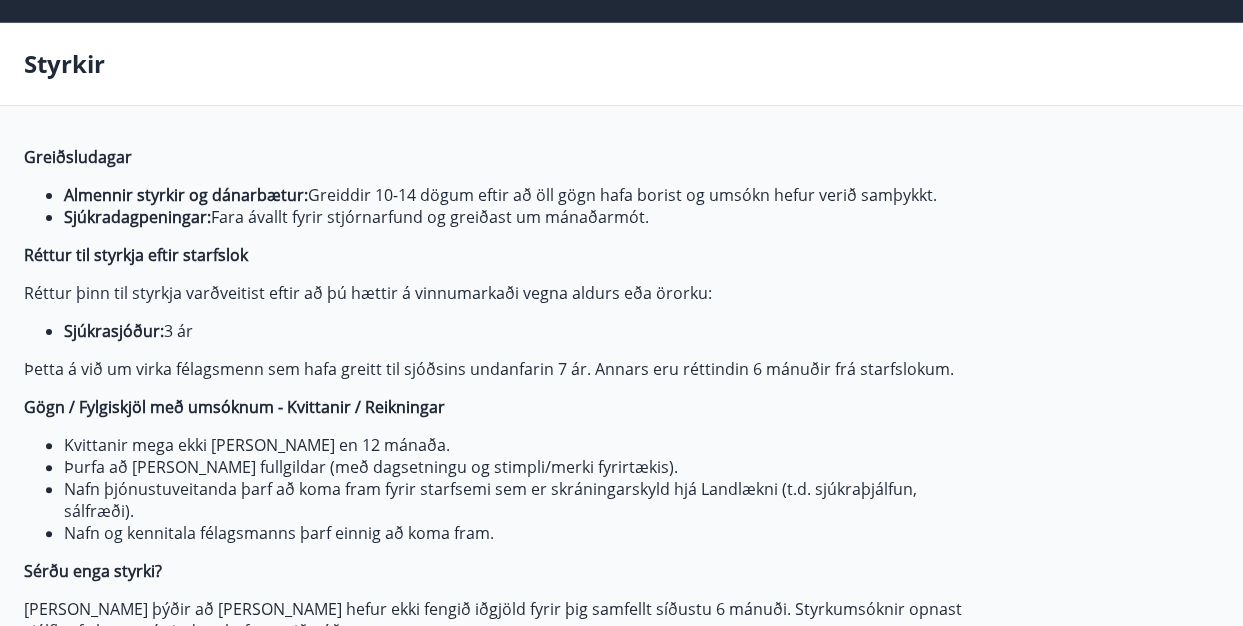 scroll, scrollTop: 0, scrollLeft: 0, axis: both 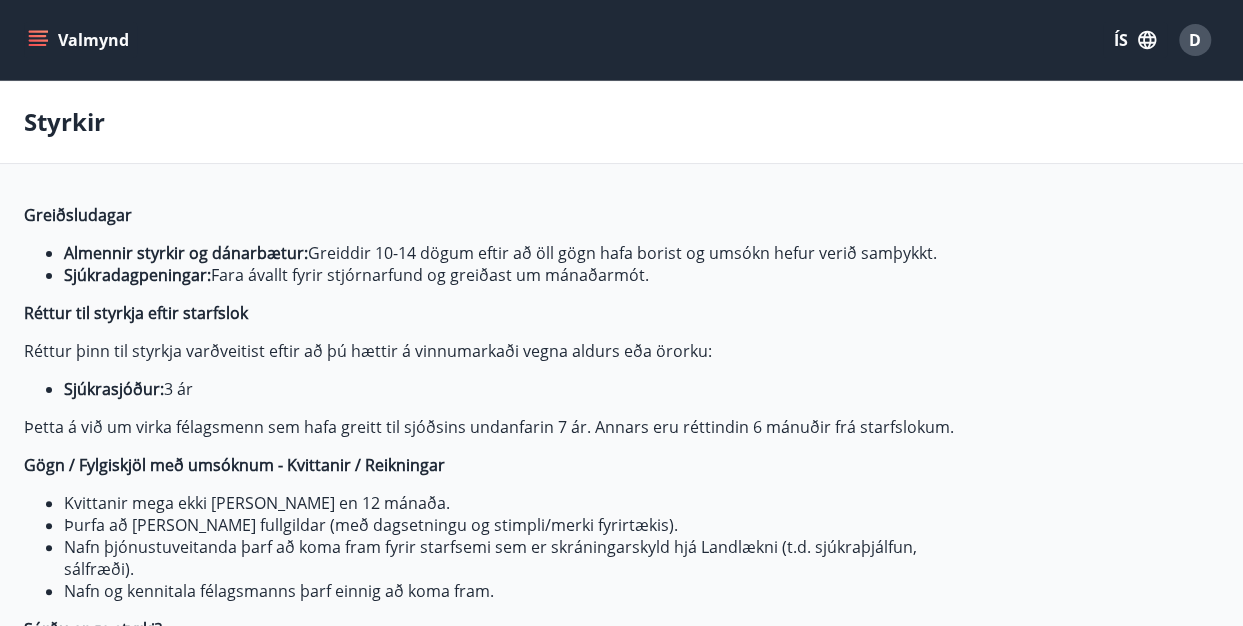 click 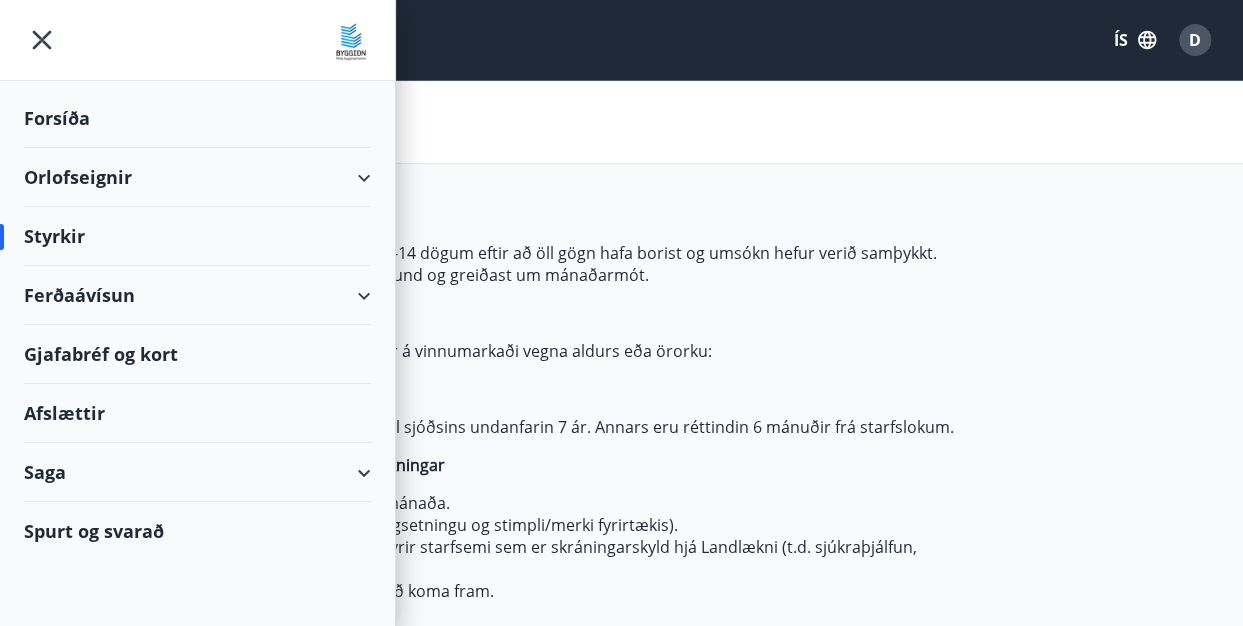 click on "Styrkir" at bounding box center [197, 236] 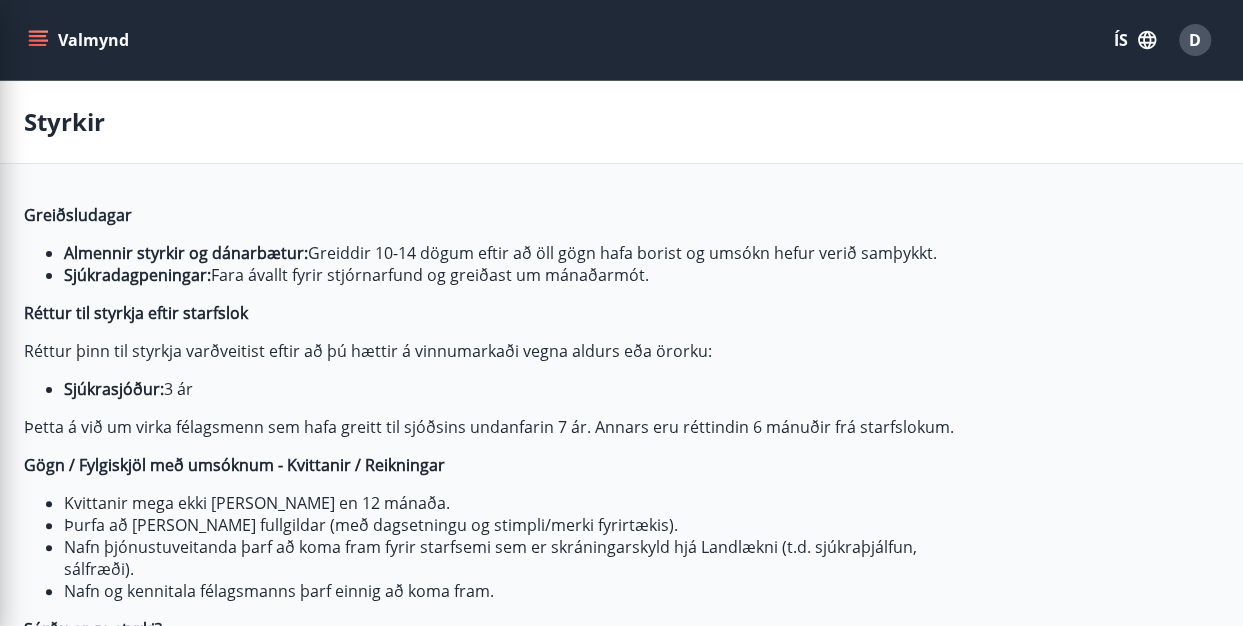click on "Réttur þinn til styrkja varðveitist eftir að þú hættir á vinnumarkaði vegna aldurs eða örorku:" at bounding box center (496, 351) 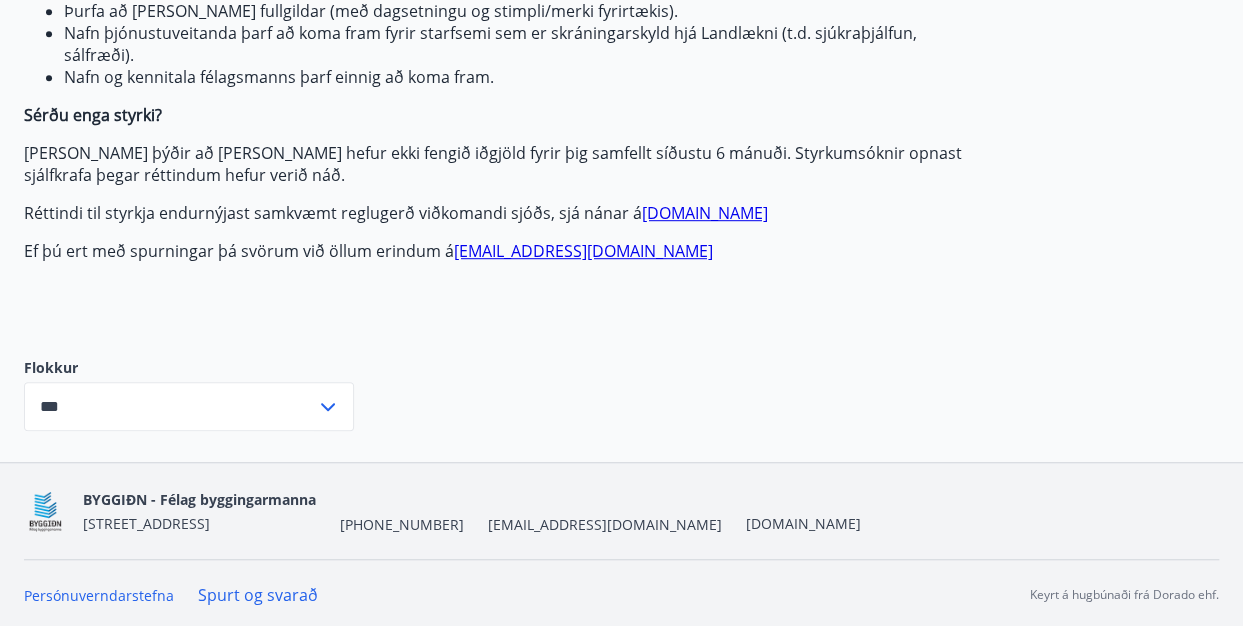scroll, scrollTop: 512, scrollLeft: 0, axis: vertical 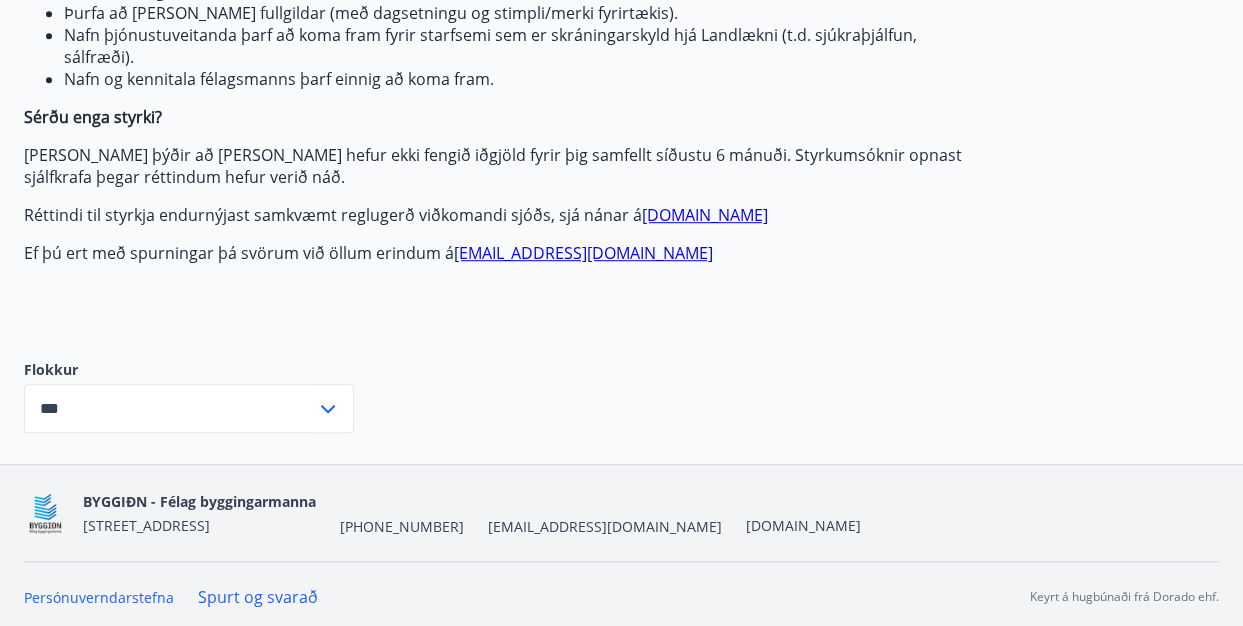 click on "*** ​" at bounding box center [189, 408] 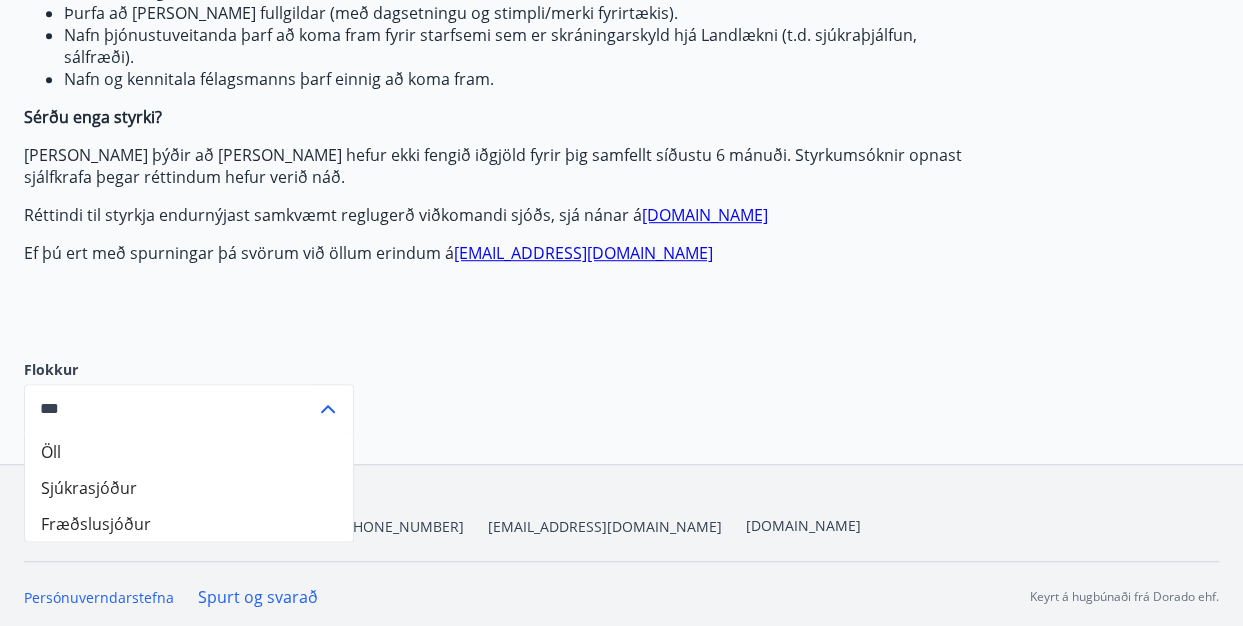 click on "Fræðslusjóður" at bounding box center [189, 523] 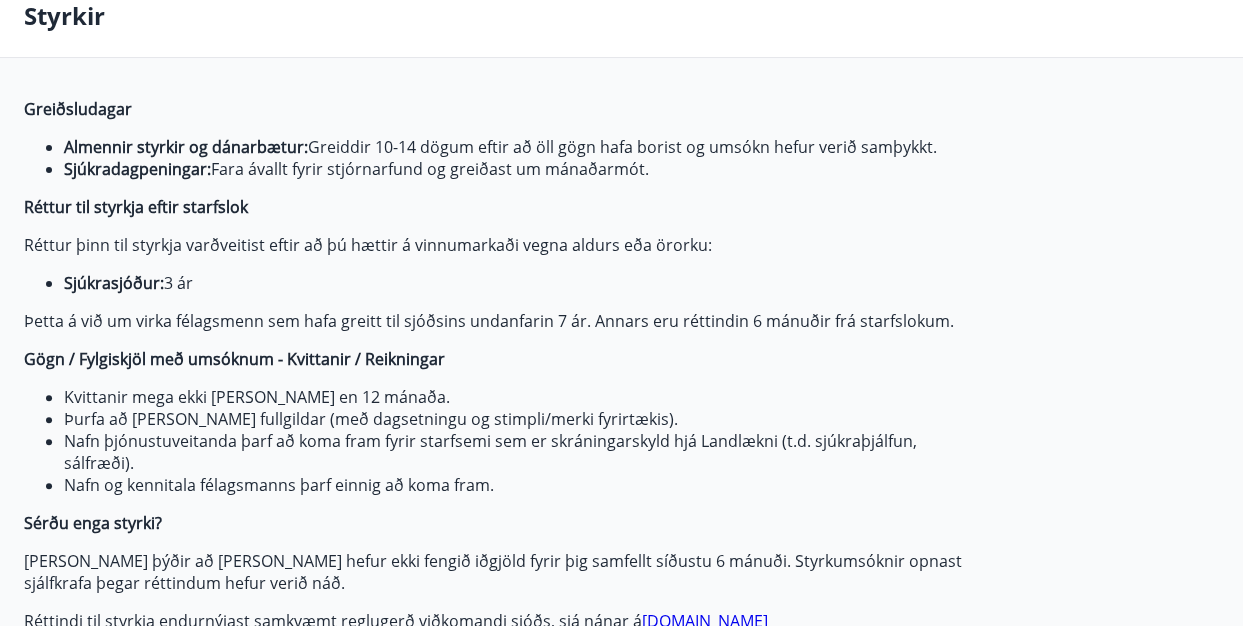 scroll, scrollTop: 0, scrollLeft: 0, axis: both 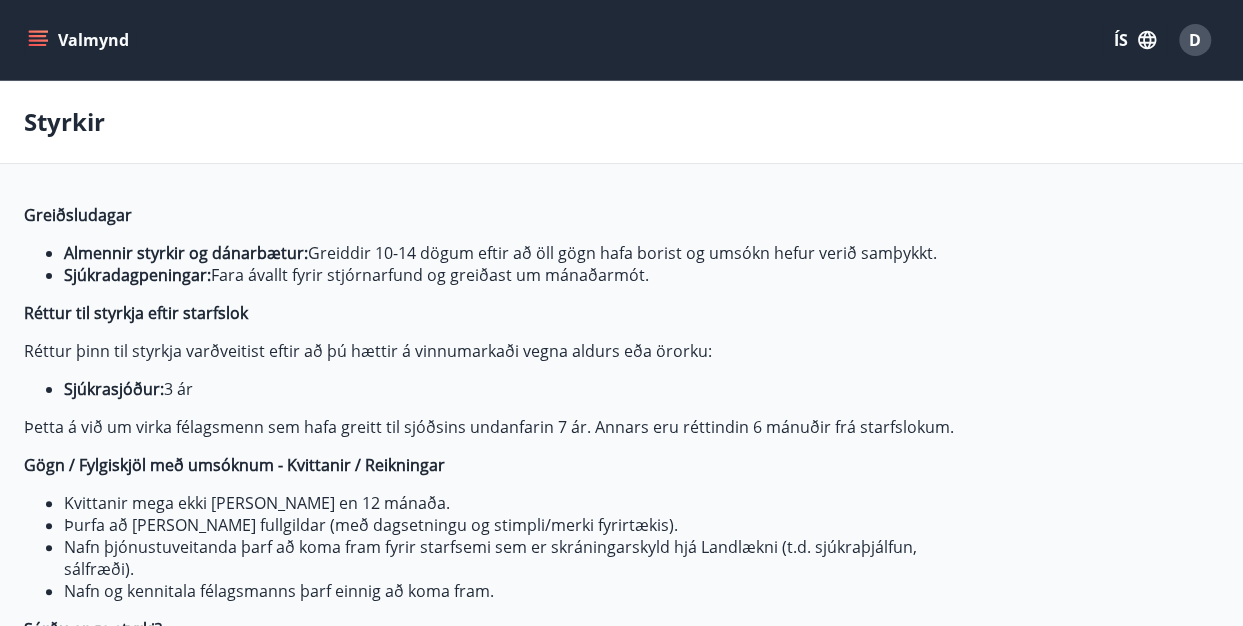 click 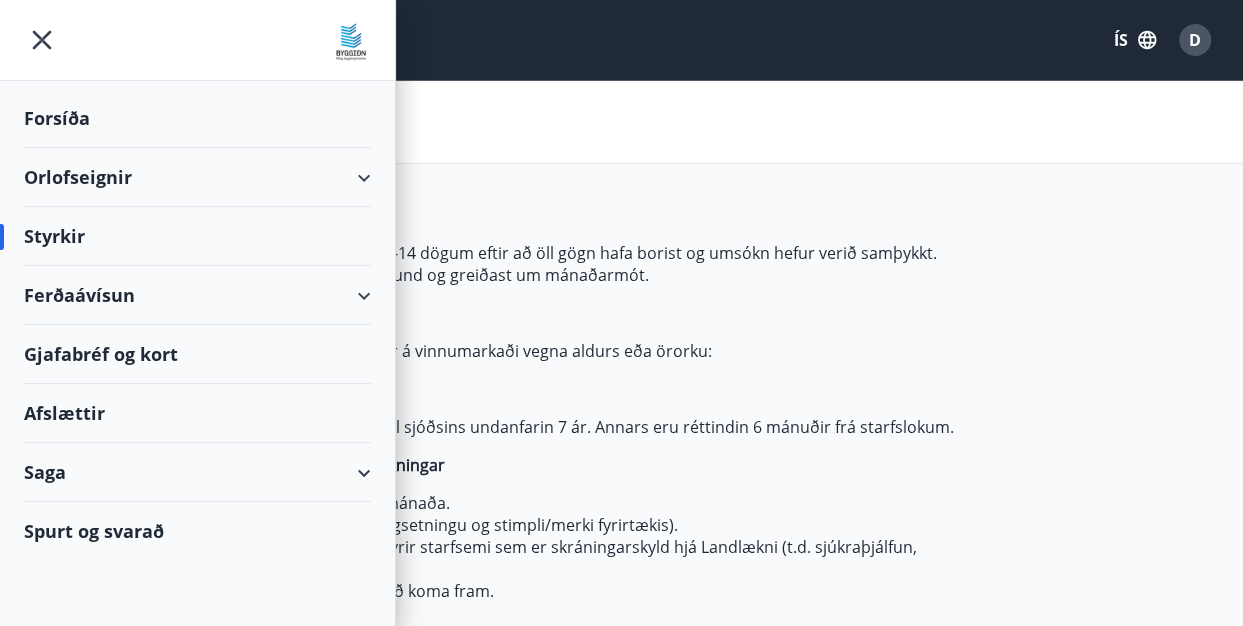 click on "Styrkir" at bounding box center [197, 236] 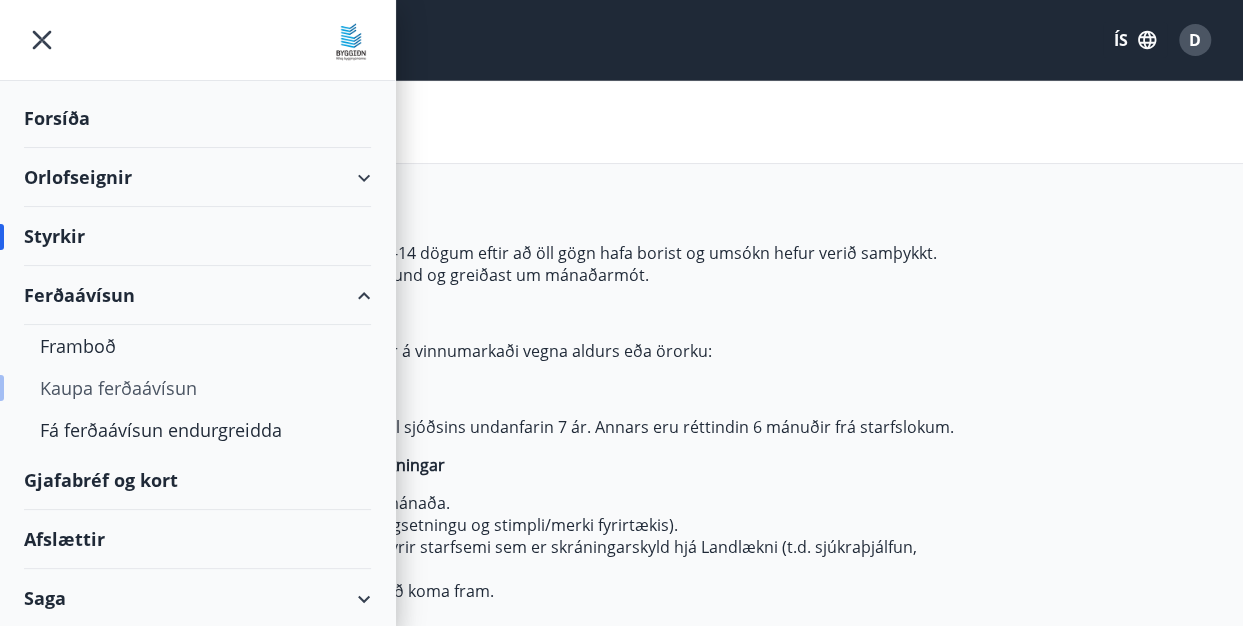 click on "Kaupa ferðaávísun" at bounding box center (197, 388) 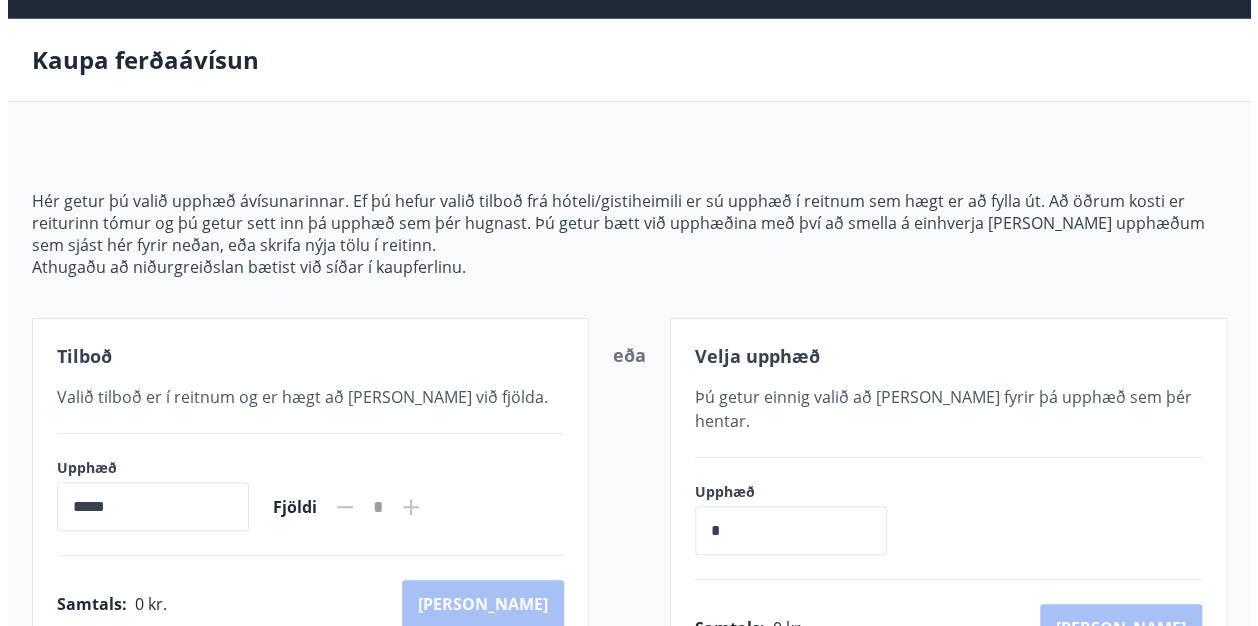scroll, scrollTop: 0, scrollLeft: 0, axis: both 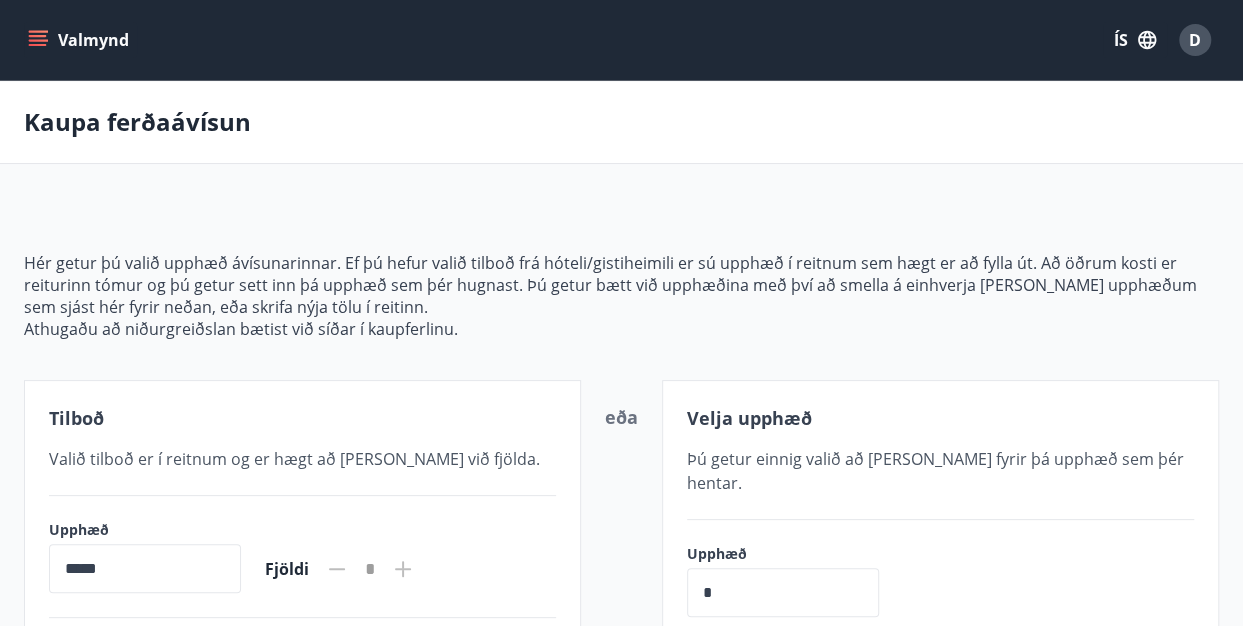 click on "D" at bounding box center (1195, 40) 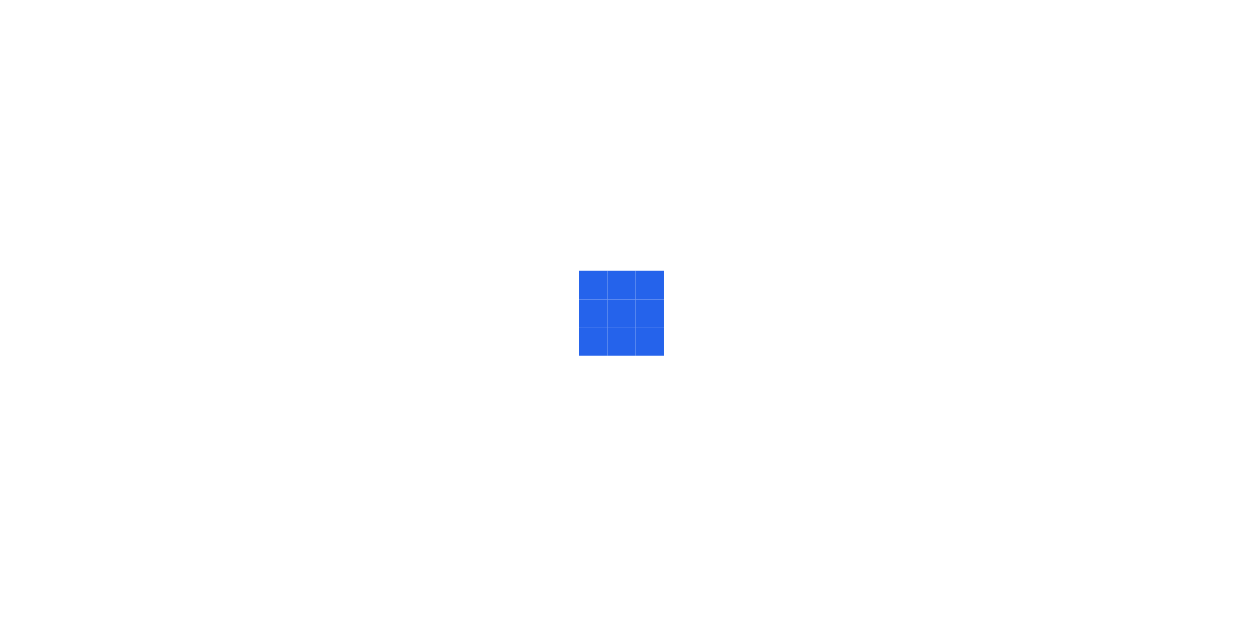 scroll, scrollTop: 0, scrollLeft: 0, axis: both 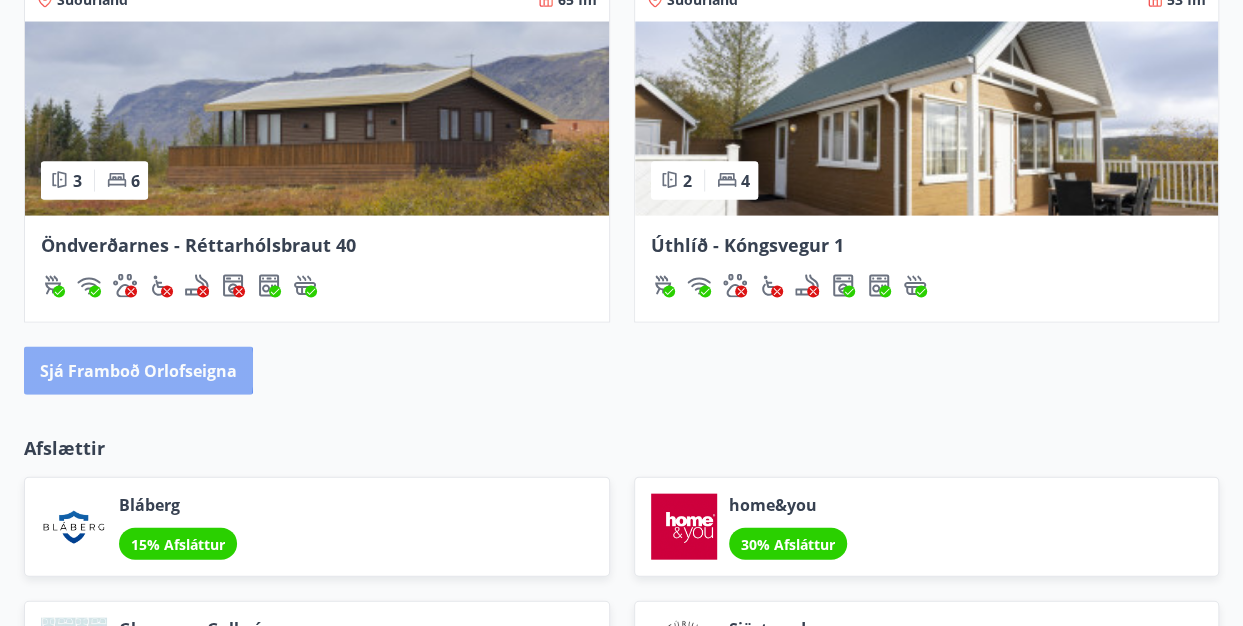 click on "Sjá framboð orlofseigna" at bounding box center (138, 371) 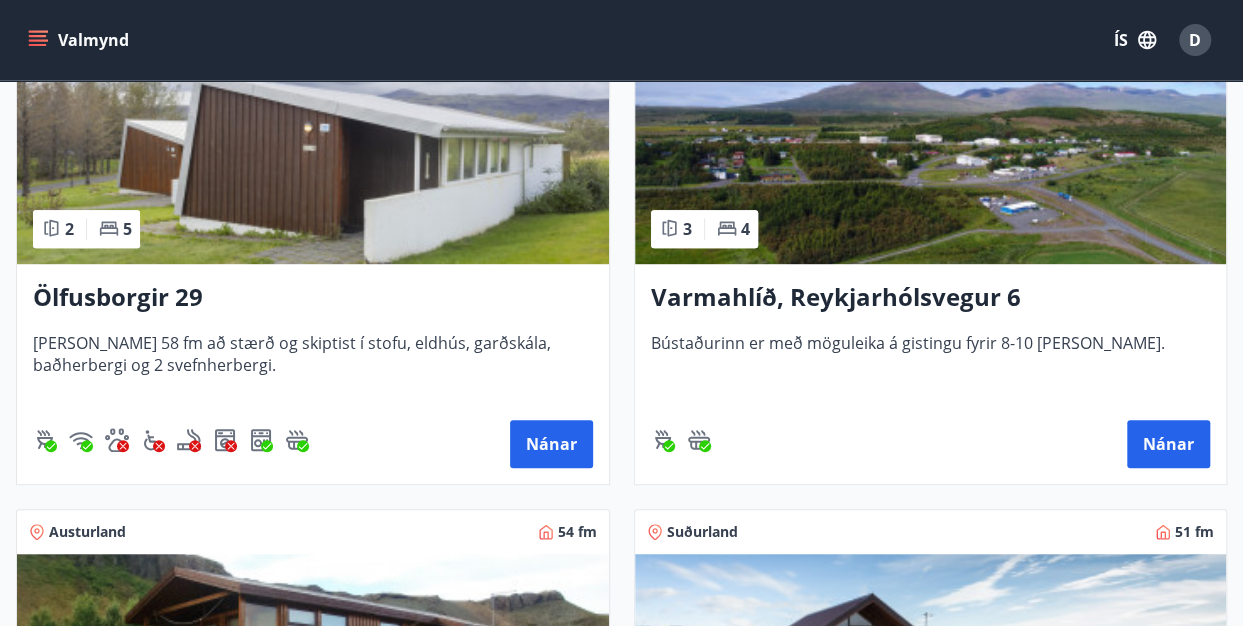 scroll, scrollTop: 0, scrollLeft: 0, axis: both 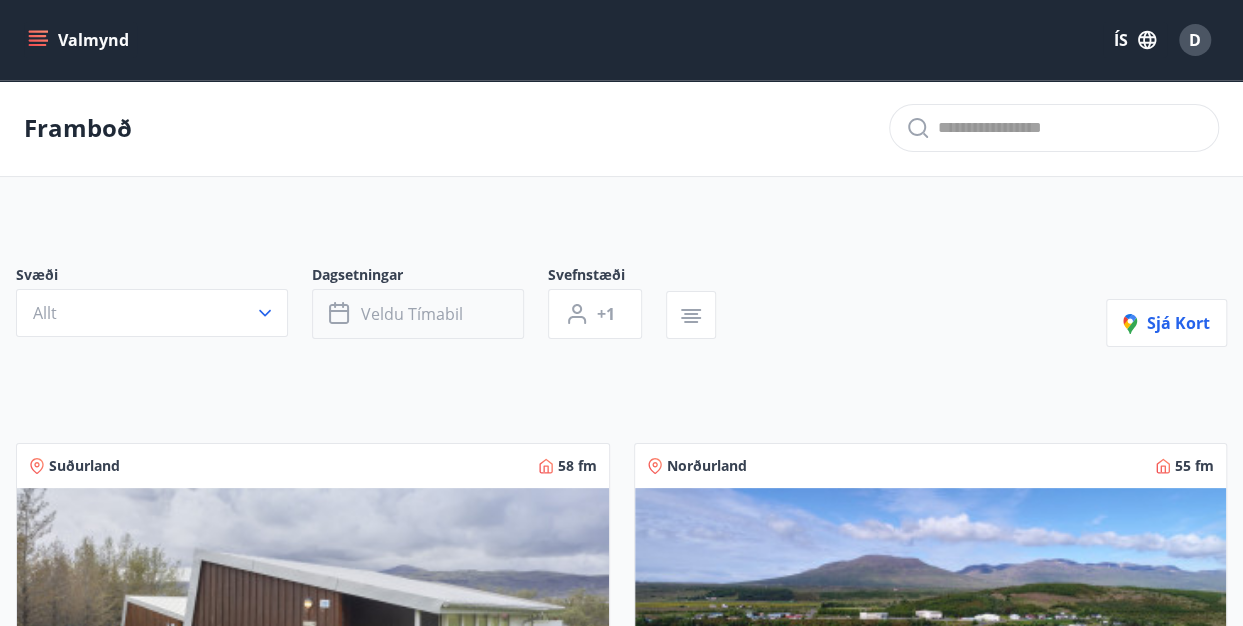 click on "Veldu tímabil" at bounding box center (418, 314) 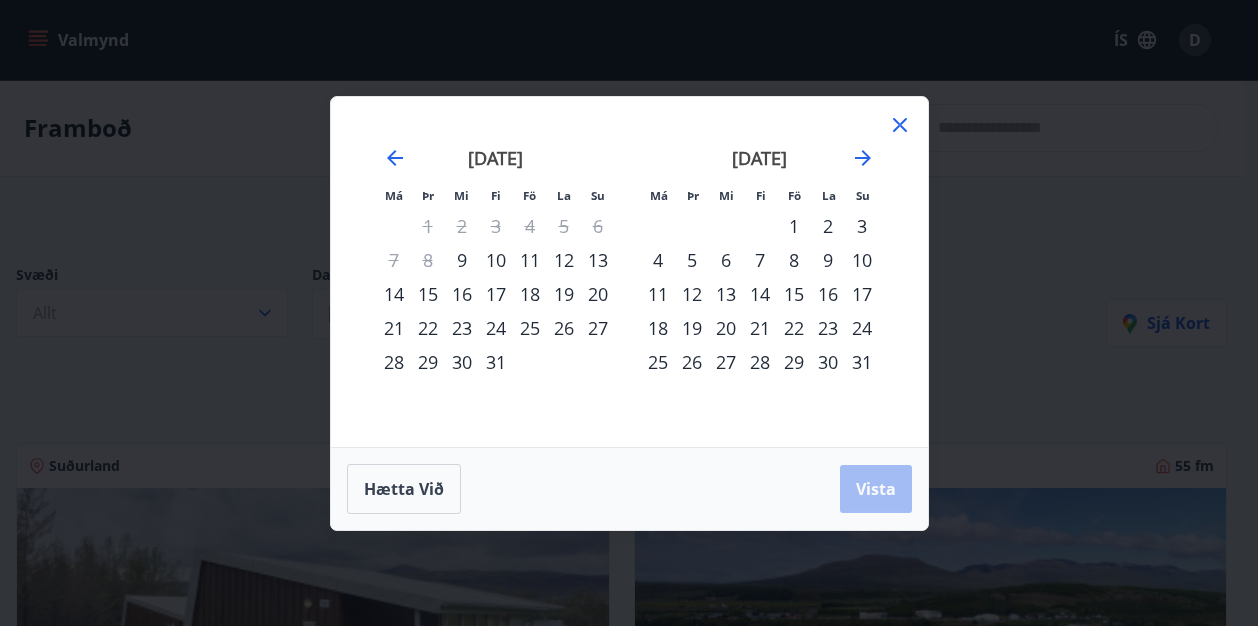 click on "11" at bounding box center [530, 260] 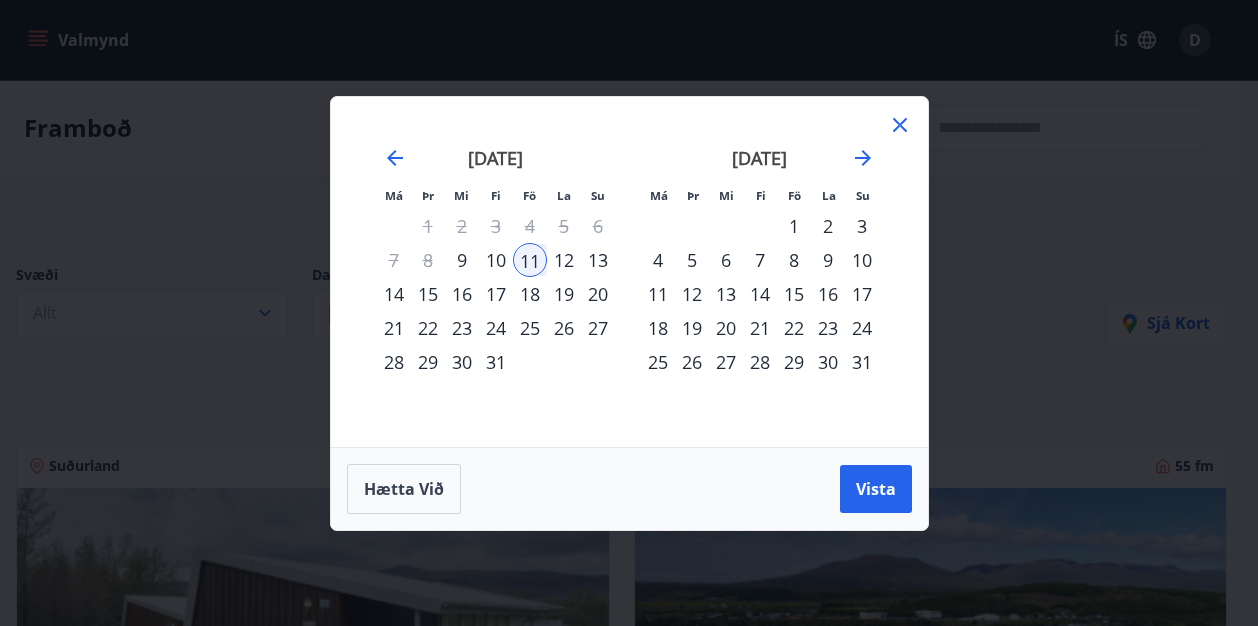 click on "17" at bounding box center [496, 294] 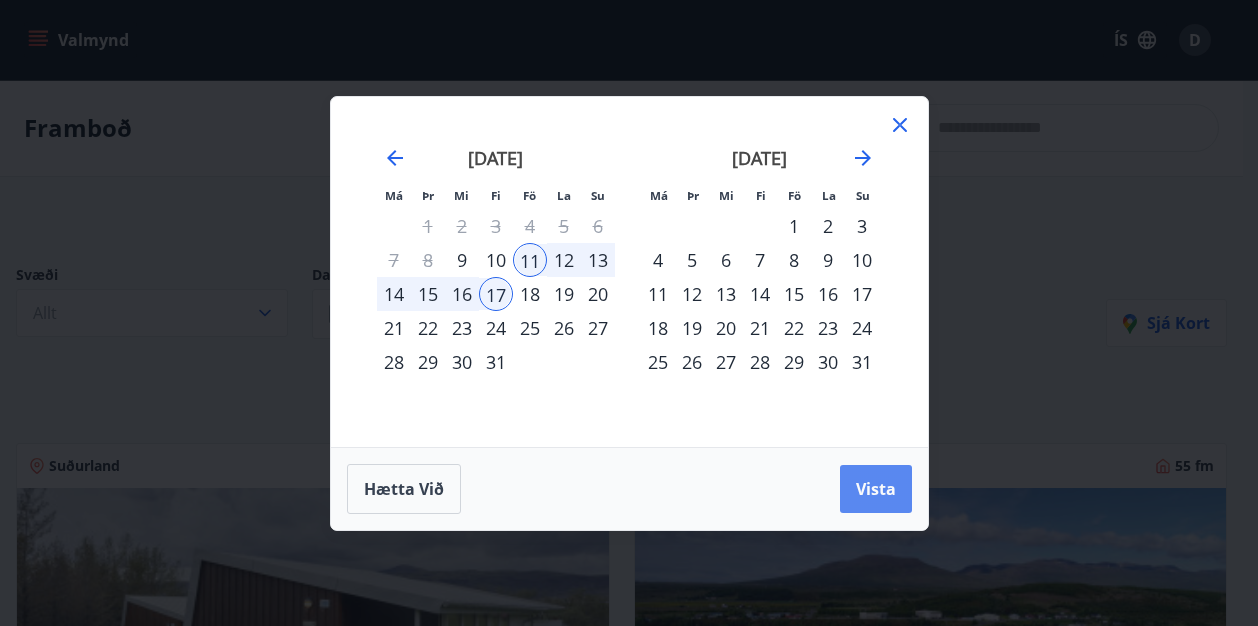 click on "Vista" at bounding box center [876, 489] 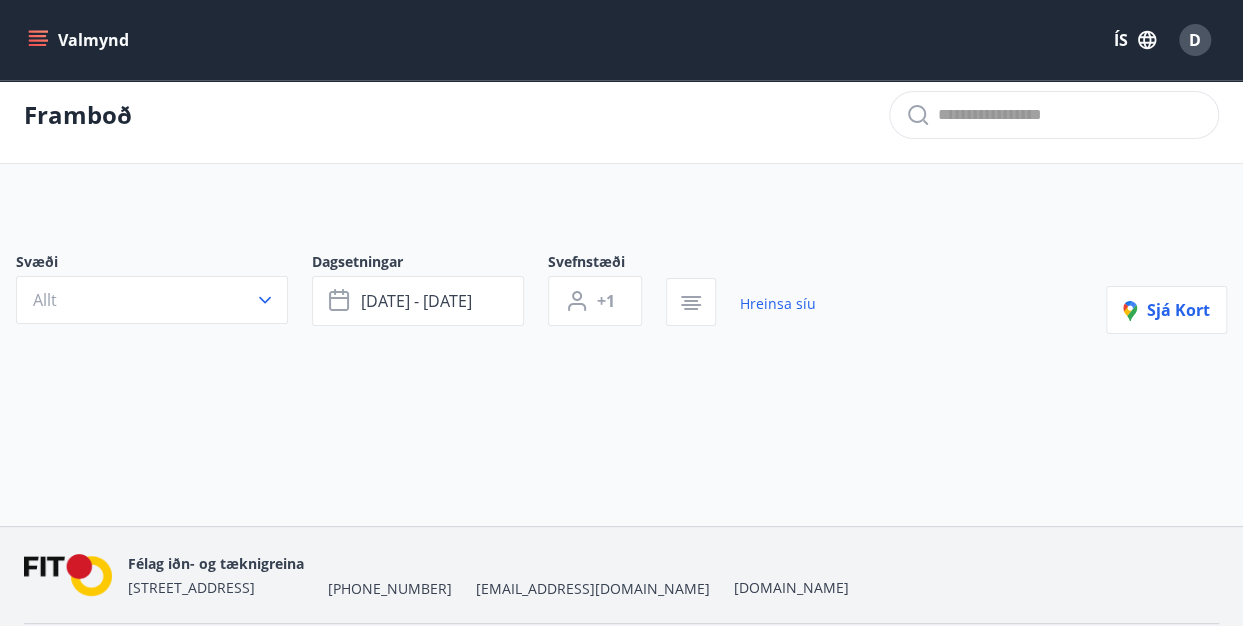 scroll, scrollTop: 0, scrollLeft: 0, axis: both 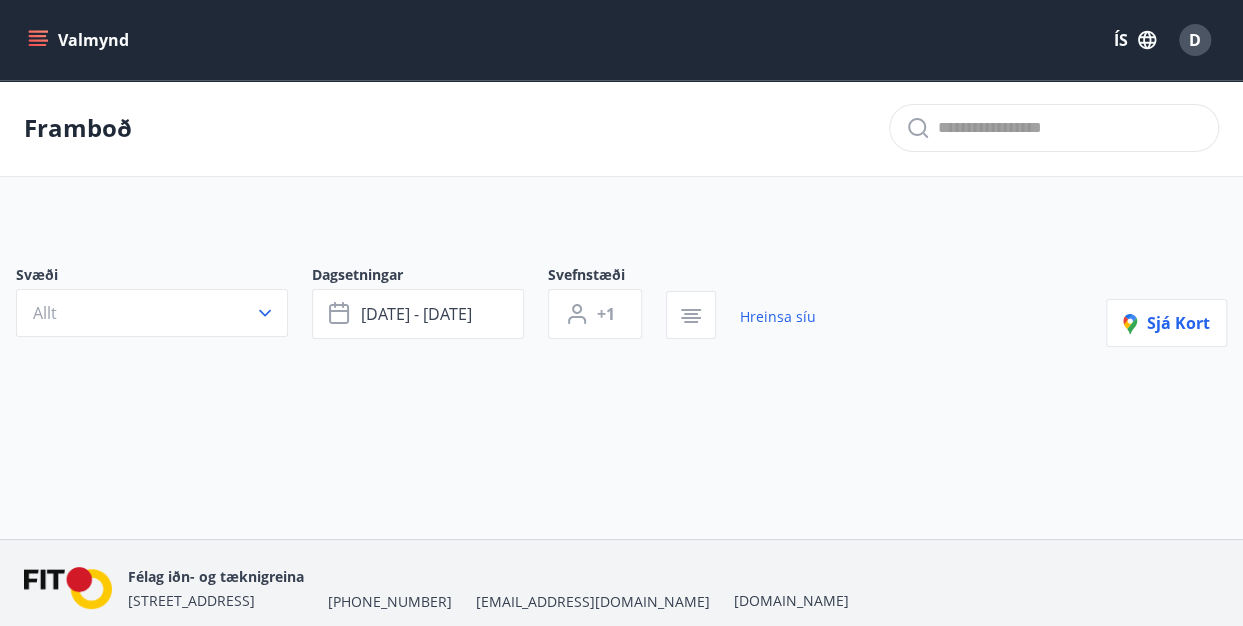 click 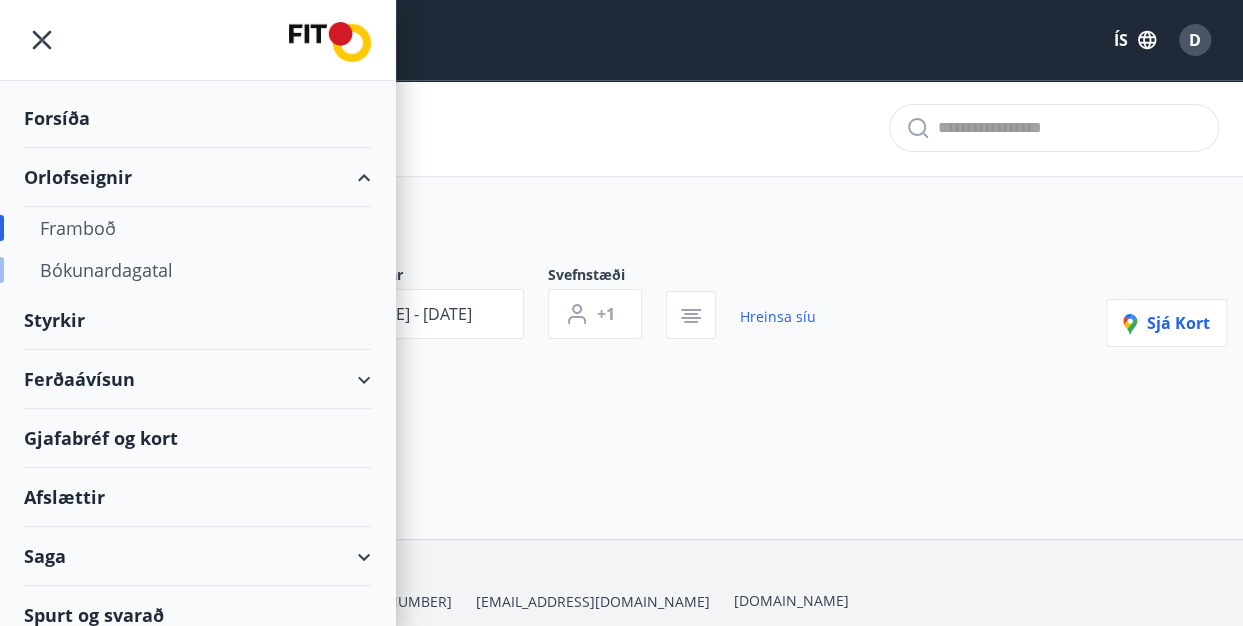 click on "Bókunardagatal" at bounding box center [197, 270] 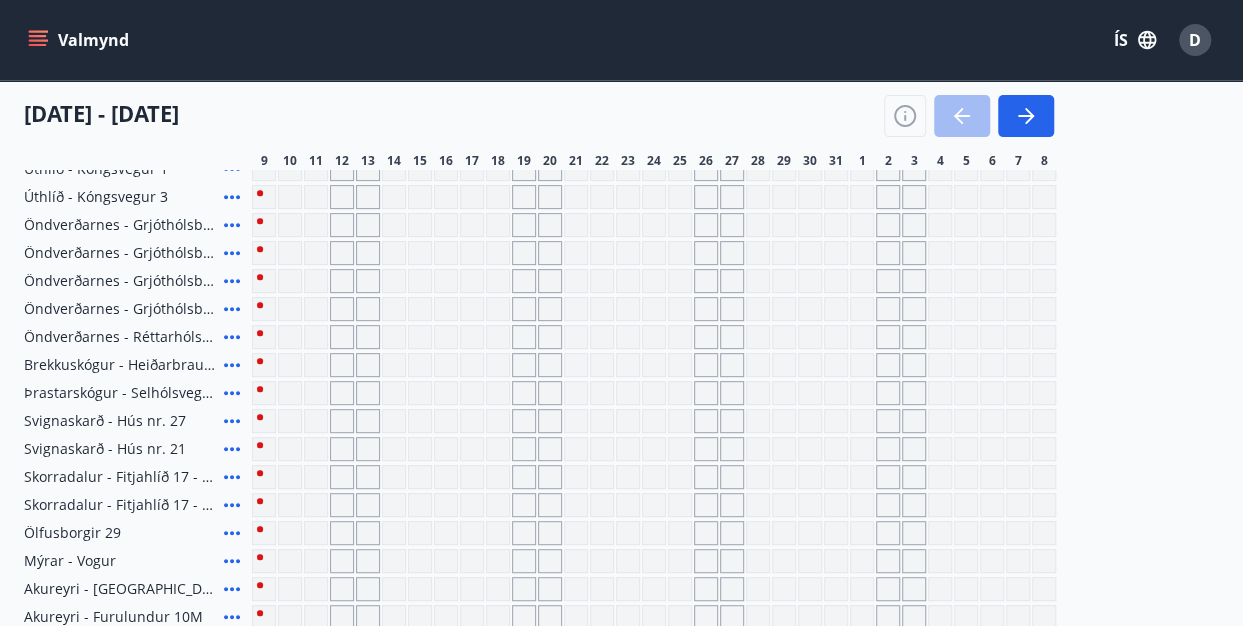 scroll, scrollTop: 289, scrollLeft: 0, axis: vertical 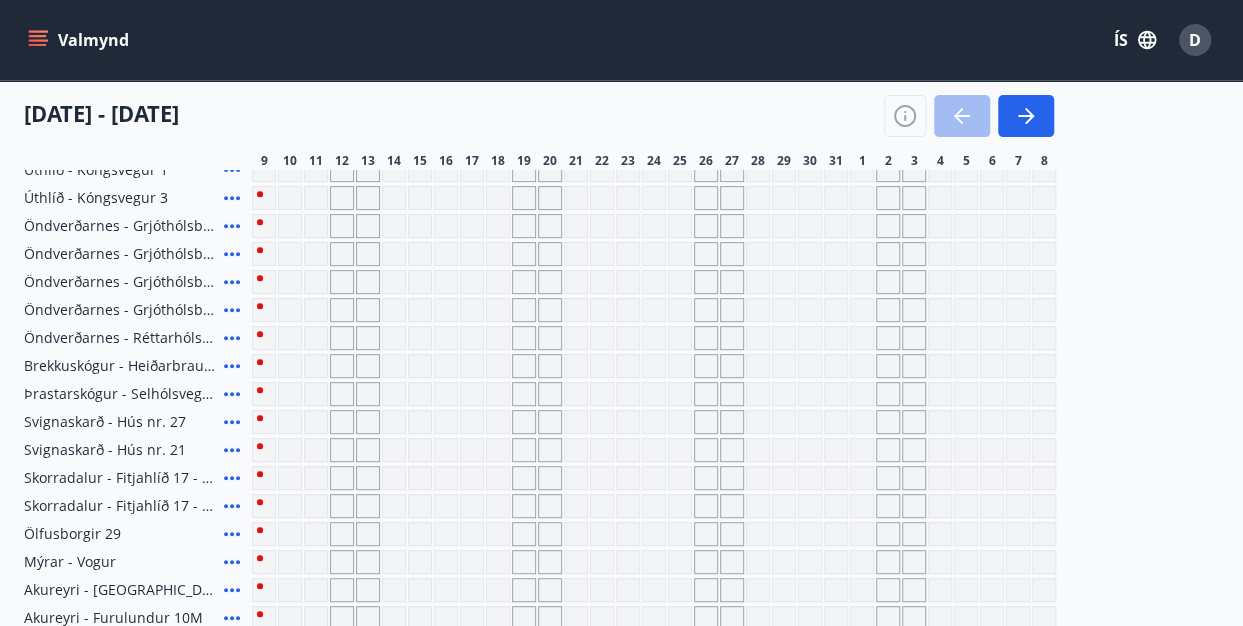 click on "Florida - Orlando Úthlíð - Kóngsvegur 1 Úthlíð - Kóngsvegur 3 Öndverðarnes - Grjóthólsbraut 1 Öndverðarnes - Grjóthólsbraut 2 Öndverðarnes - Grjóthólsbraut 3 Öndverðarnes - Grjóthólsbraut 4 Öndverðarnes - Réttarhólsbraut 40 Brekkuskógur - Heiðarbraut 8 Þrastarskógur - Selhólsvegur 2 Svignaskarð - Hús nr. 27 Svignaskarð - Hús nr. 21 Skorradalur - Fitjahlíð 17 - Efra hús Skorradalur - Fitjahlíð 17 - Neðra hús Ölfusborgir 29 Mýrar - Vogur Akureyri - Smárahlíð 16 E Akureyri - Furulundur 10M Akureyri - Furulundur 10 E Akureyri - Furulundur 6 L Akureyri - Furulundur 11A Vestmannaeyjar - Heiðarvegur 7 Reykjavík - Hátún 4 Stóra Hof,  804  Selfossi Húsafell - Kiðárbotnar 1 Húsafell - Birkilundur 2 Húsafell - Hvítárbrekkur 6 Stykkishólmur - Borgarbraut 38 Fljótshlíð - Hallskot Klifabotn í Lóni" at bounding box center (621, 548) 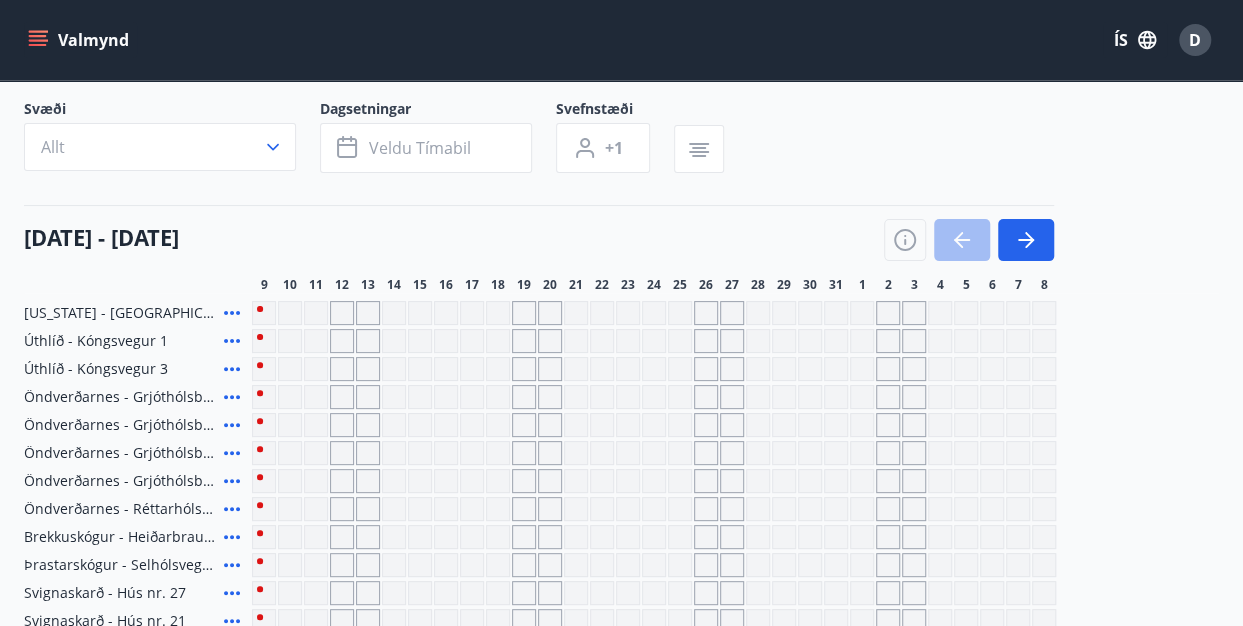scroll, scrollTop: 129, scrollLeft: 0, axis: vertical 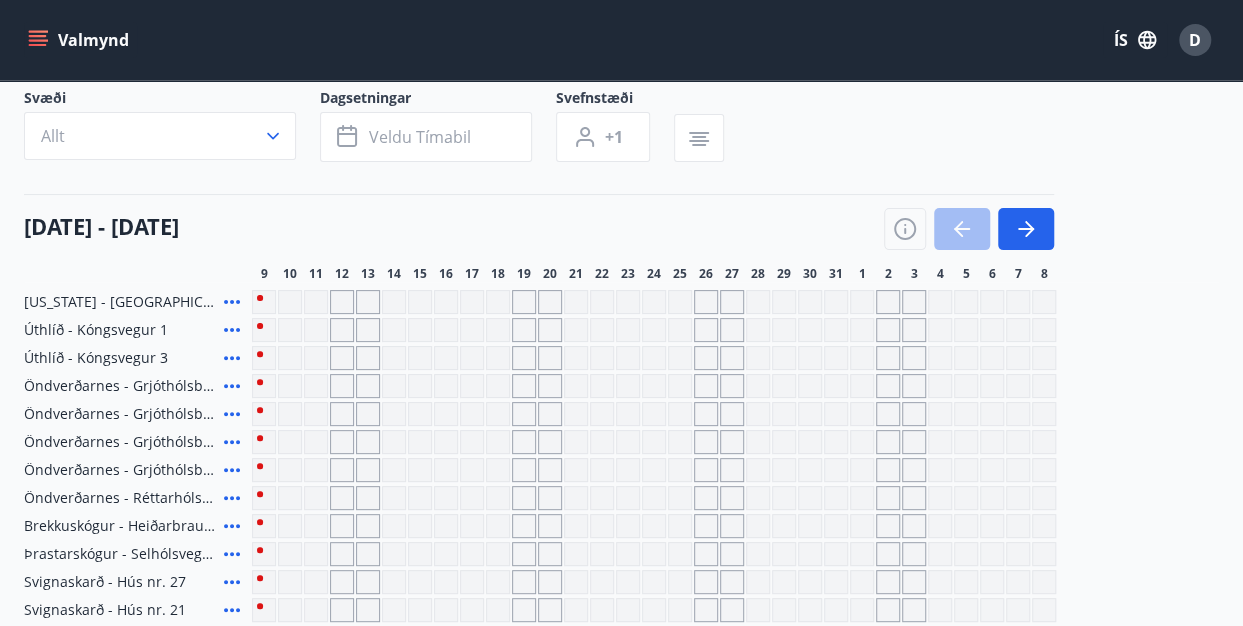 click 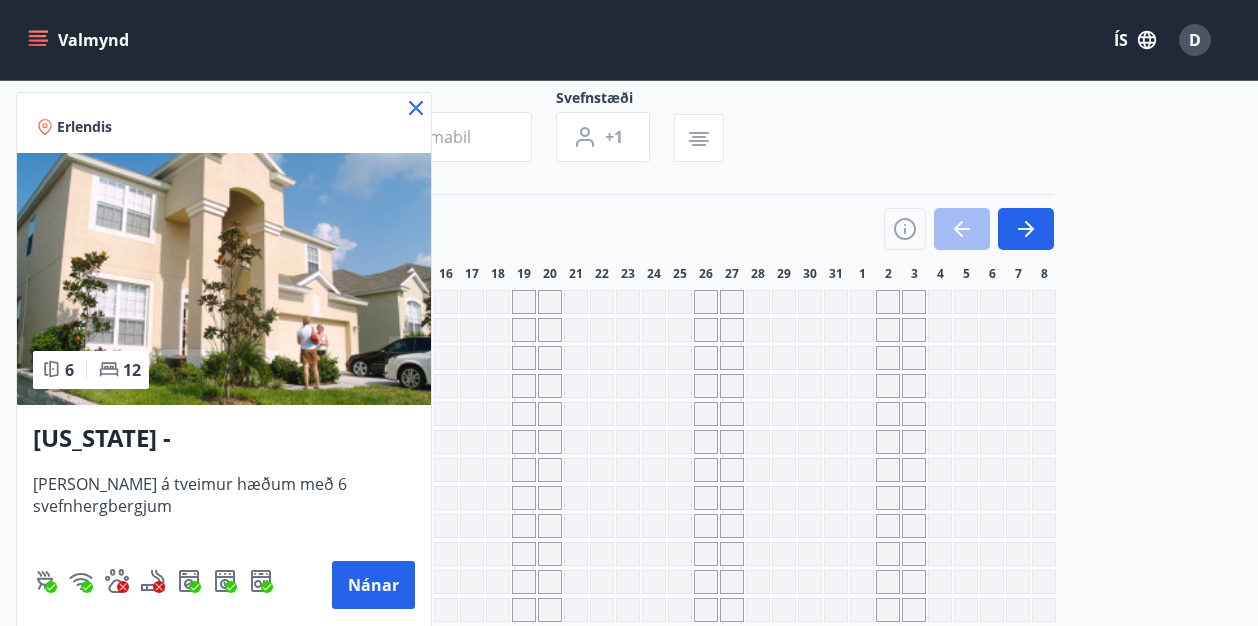 click 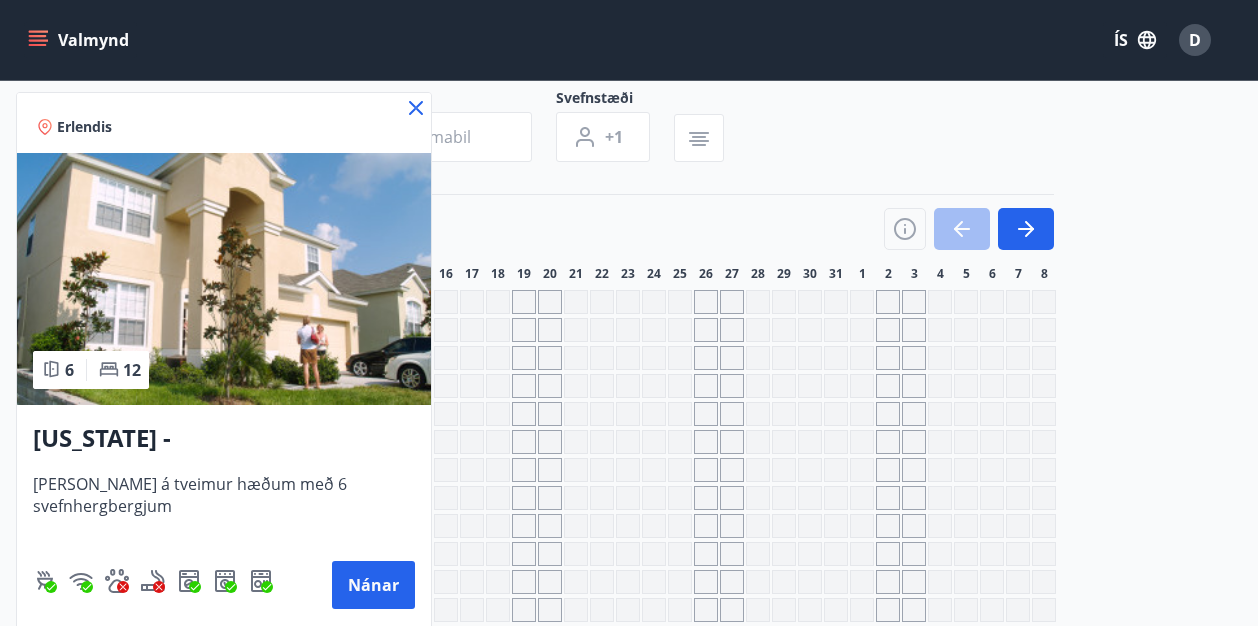 click on "Dagsetningar" at bounding box center (438, 100) 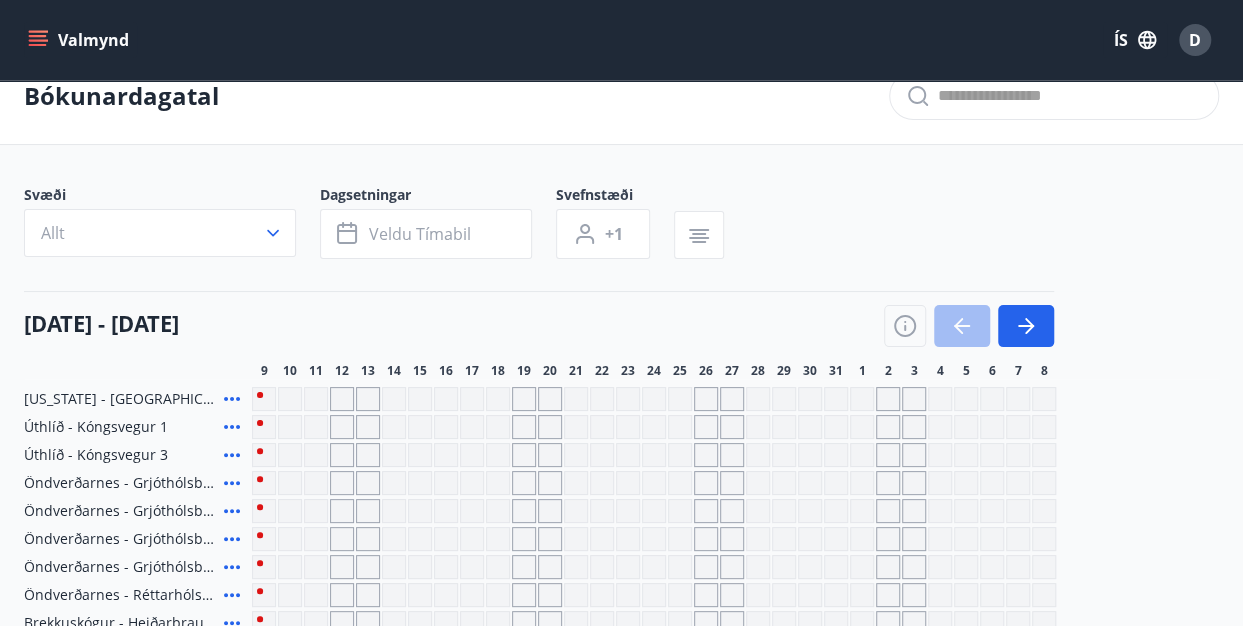 scroll, scrollTop: 0, scrollLeft: 0, axis: both 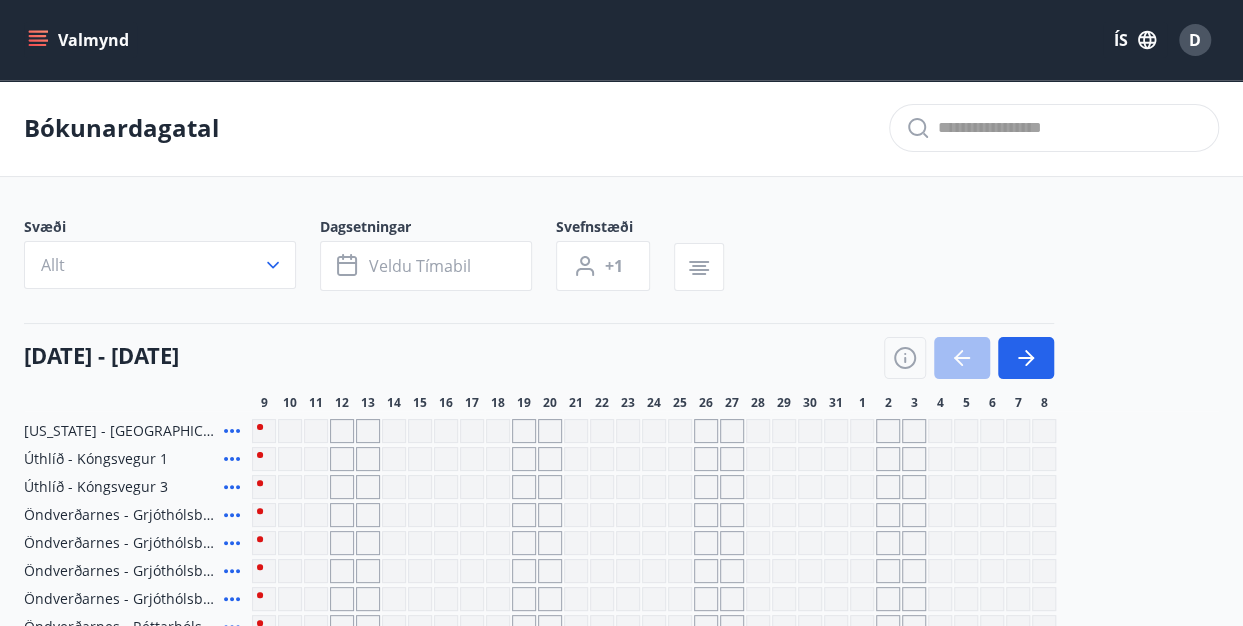 click 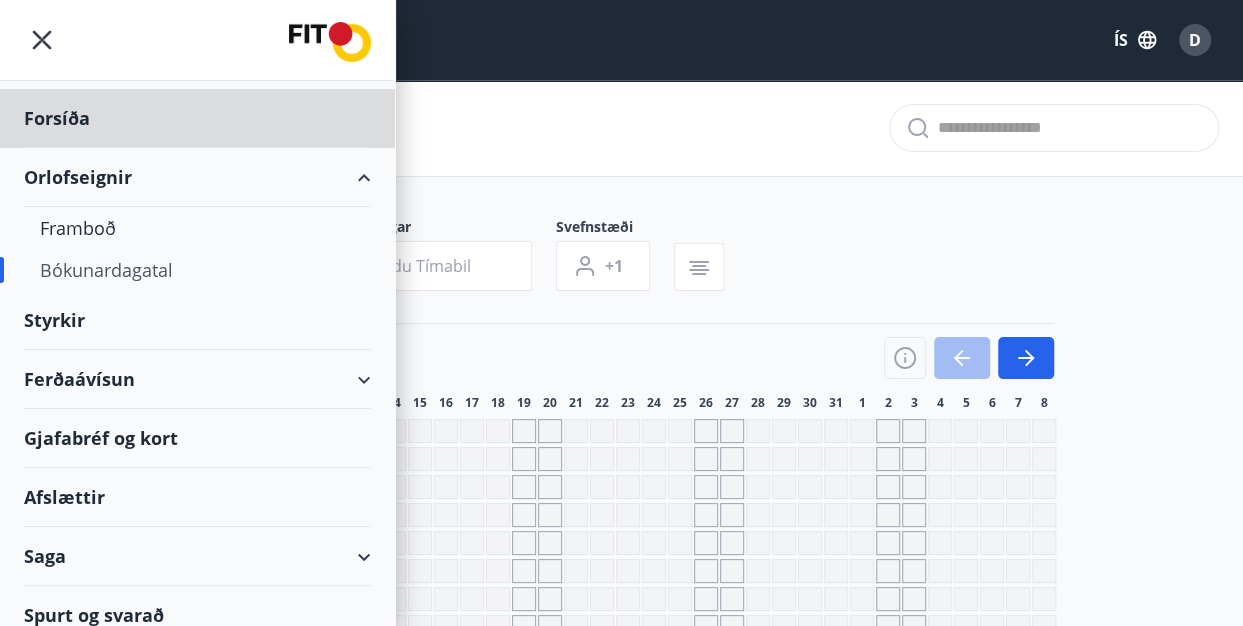 click on "Styrkir" at bounding box center [197, 118] 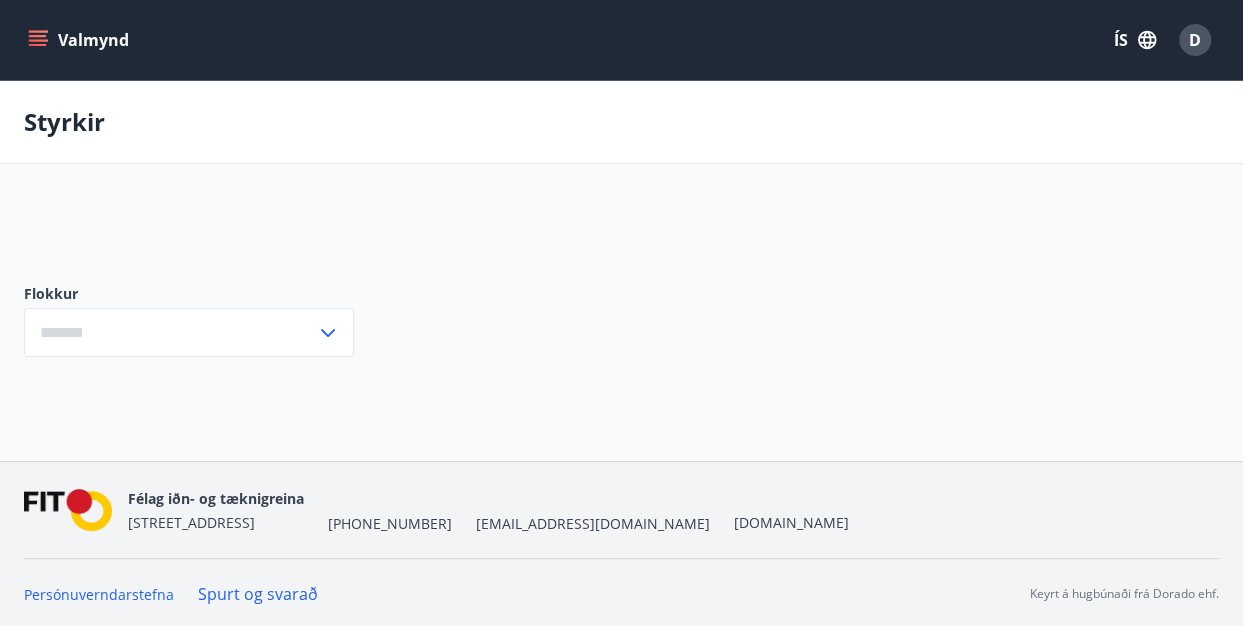 type on "***" 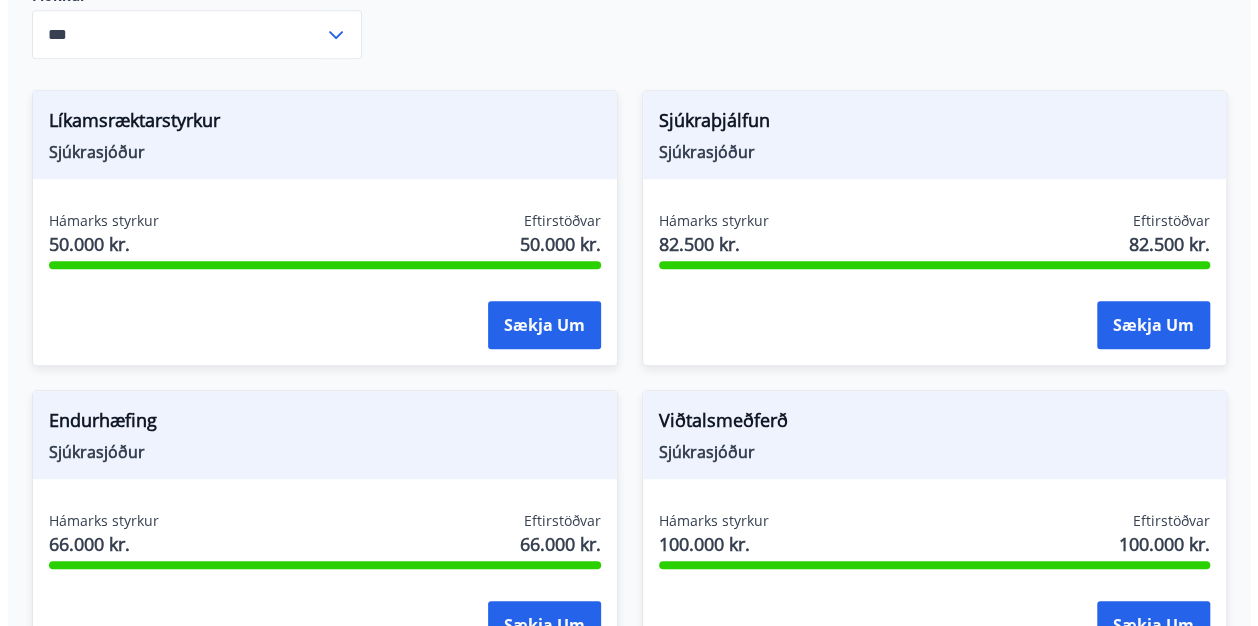 scroll, scrollTop: 476, scrollLeft: 0, axis: vertical 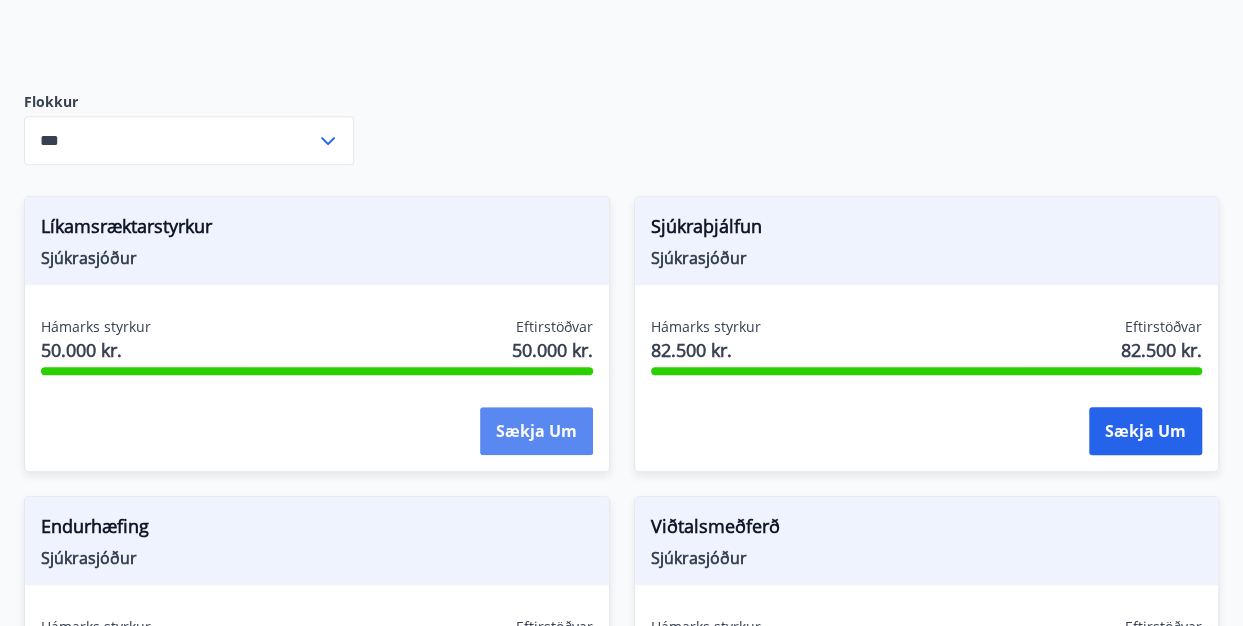 click on "Sækja um" at bounding box center (536, 431) 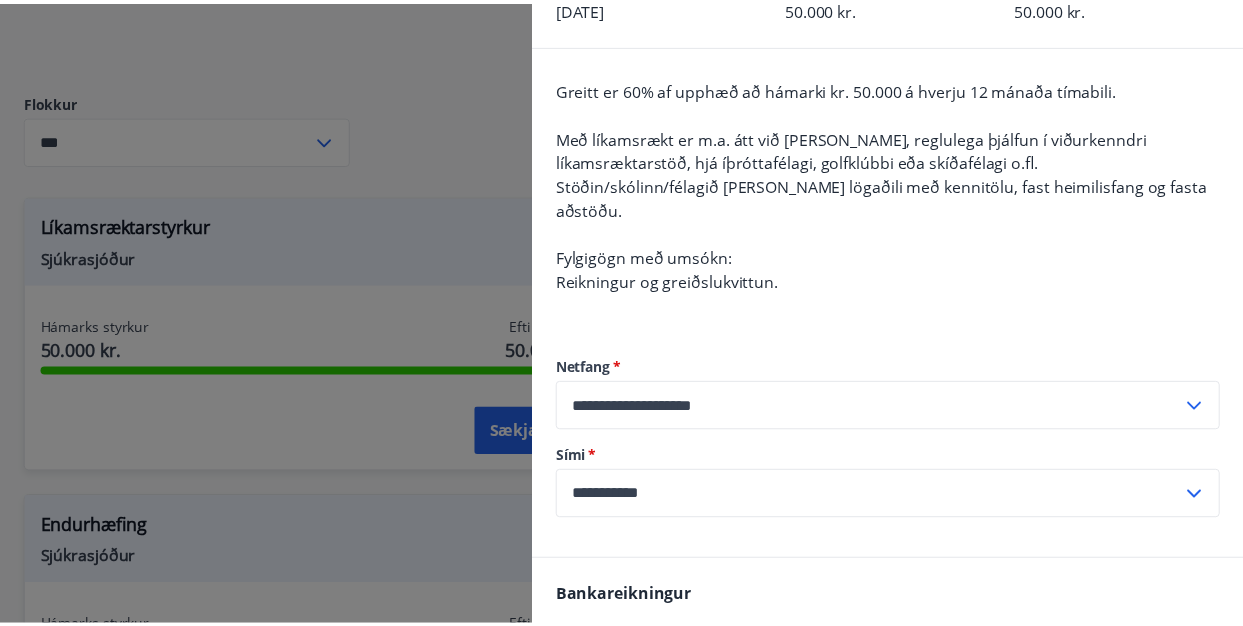 scroll, scrollTop: 0, scrollLeft: 0, axis: both 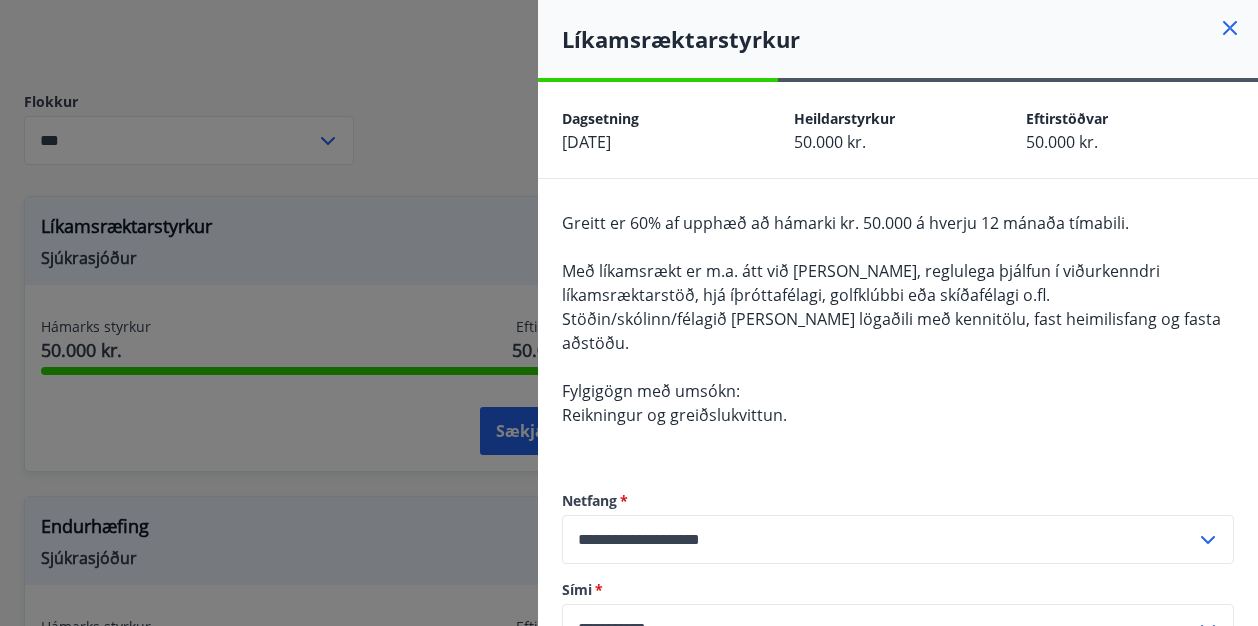 click 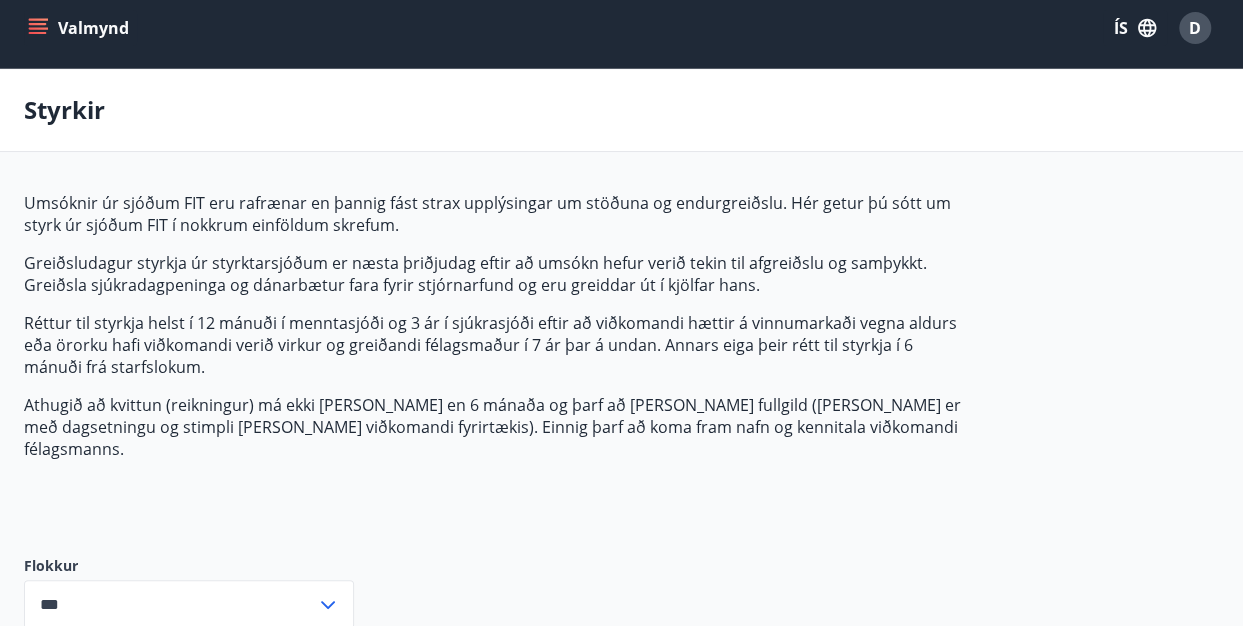 scroll, scrollTop: 0, scrollLeft: 0, axis: both 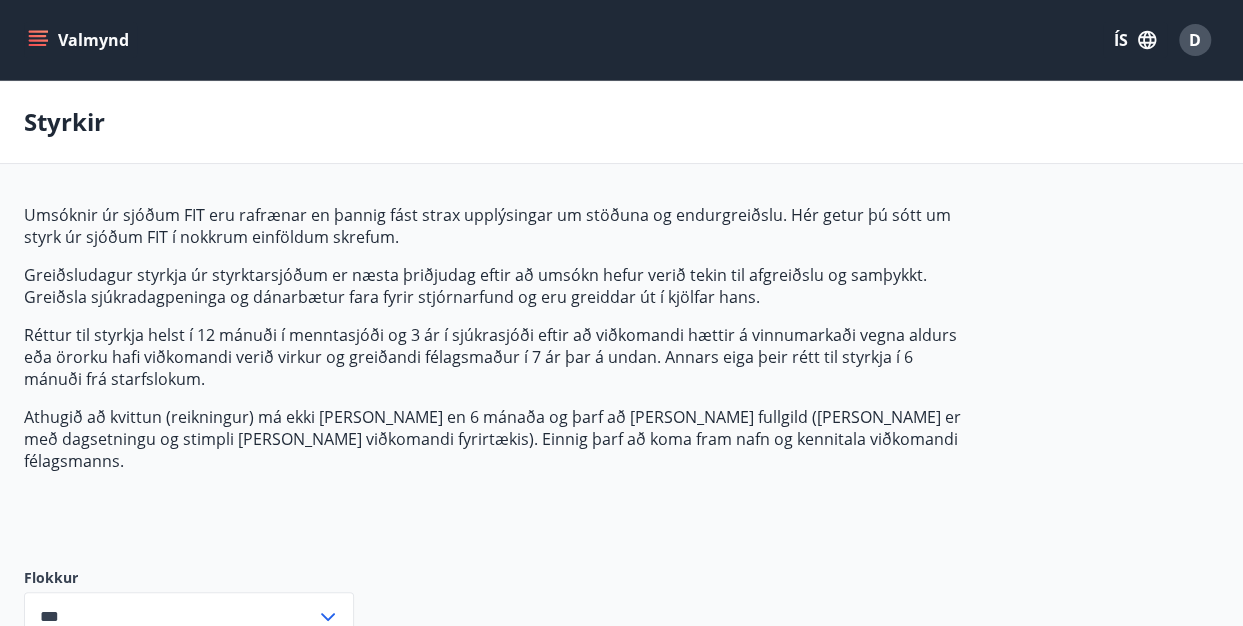 click 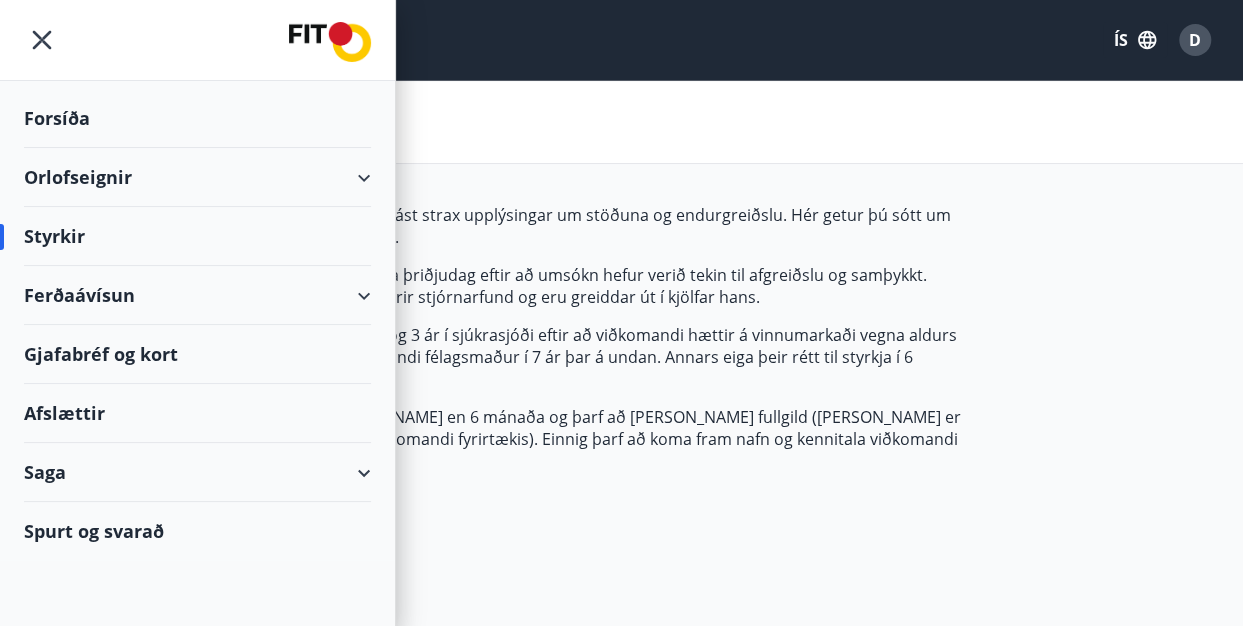 click on "Ferðaávísun" at bounding box center (197, 295) 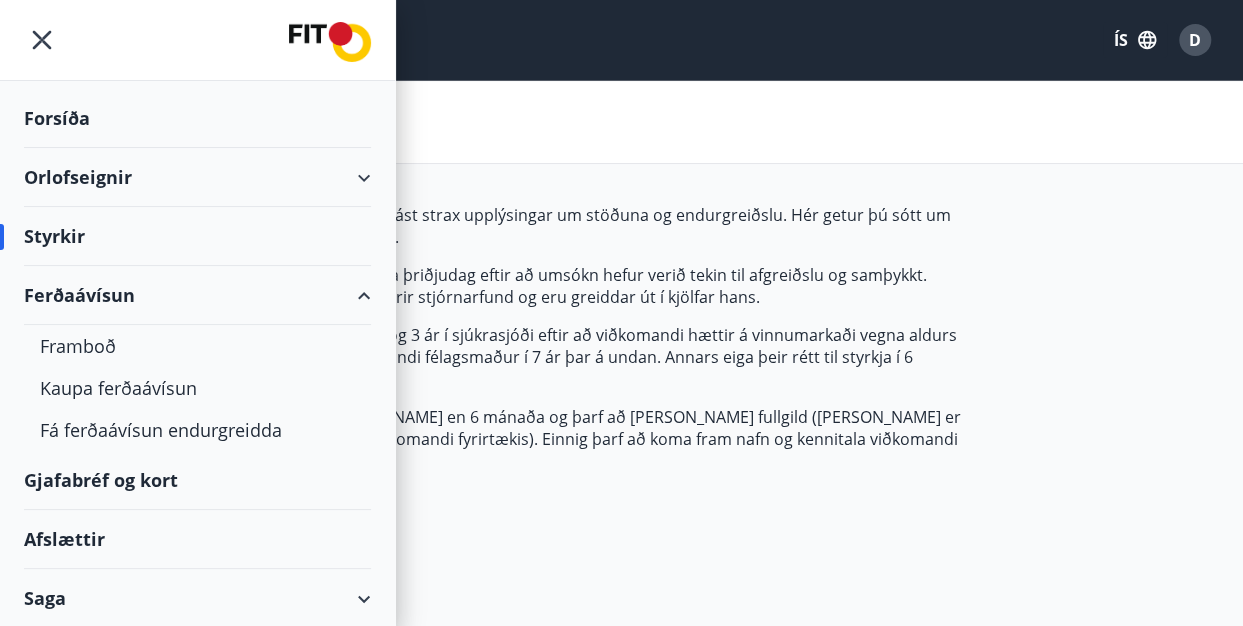 click on "Gjafabréf og kort" at bounding box center (197, 480) 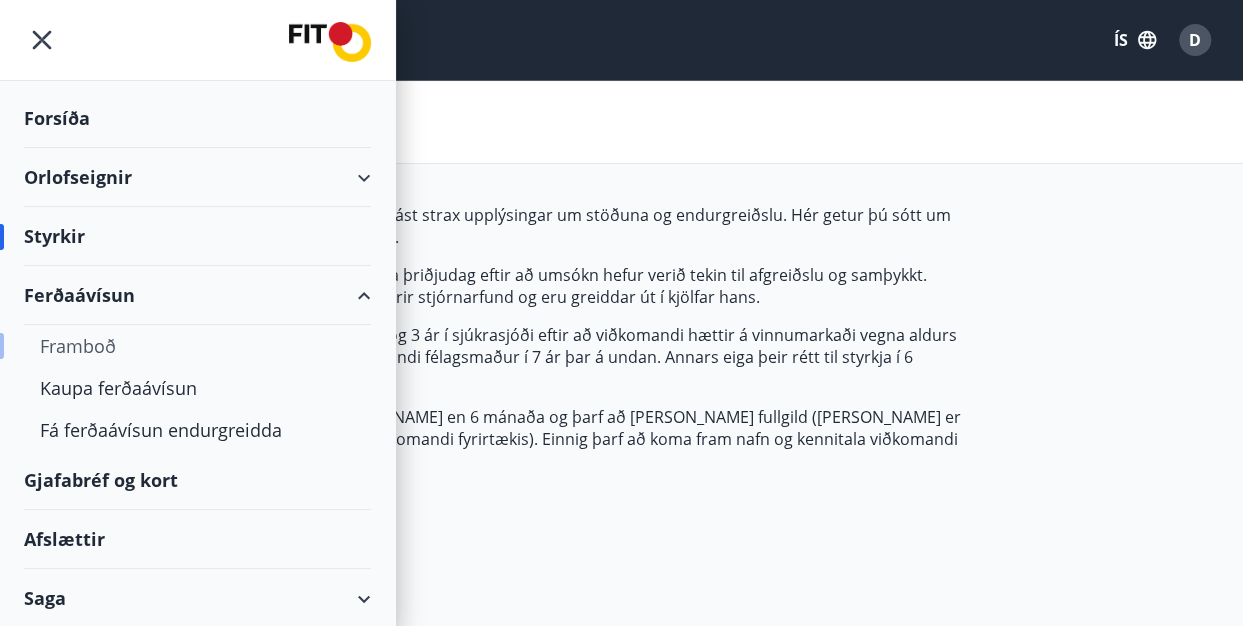 click on "Framboð" at bounding box center [197, 346] 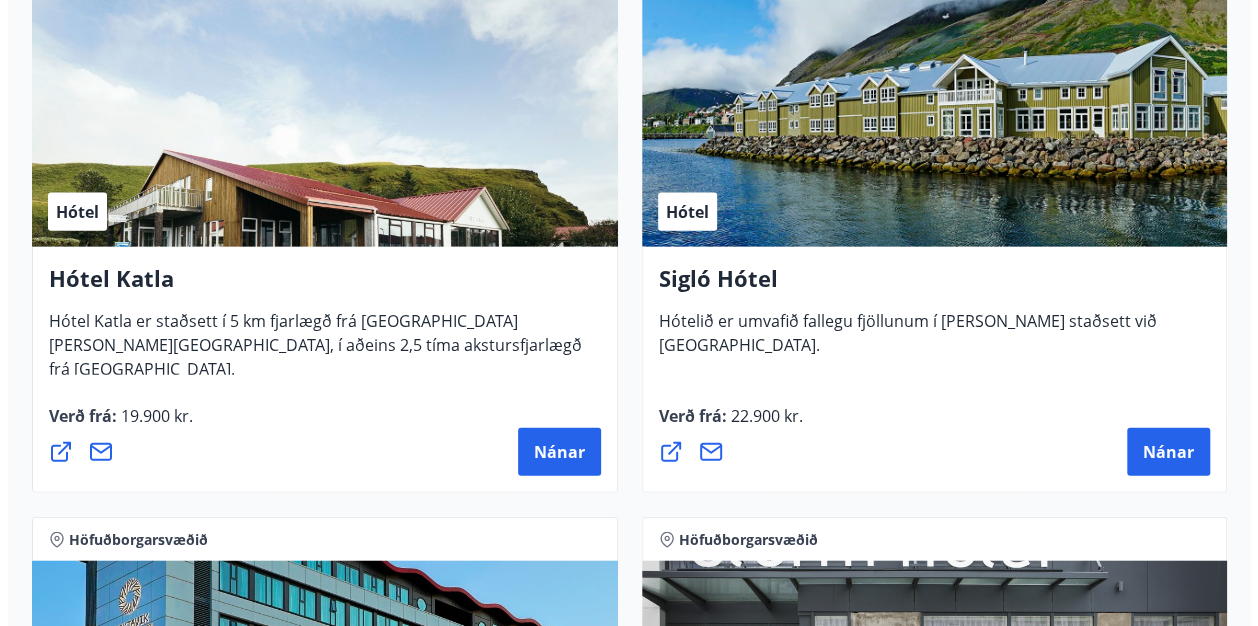 scroll, scrollTop: 2118, scrollLeft: 0, axis: vertical 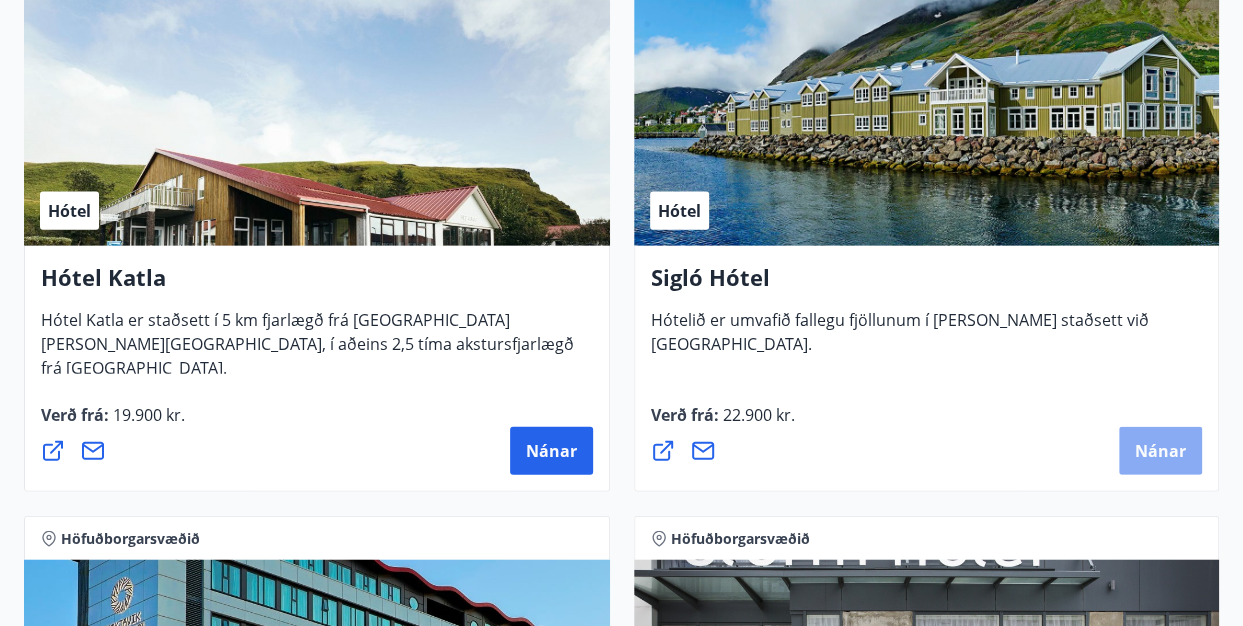 click on "Nánar" at bounding box center (1160, 451) 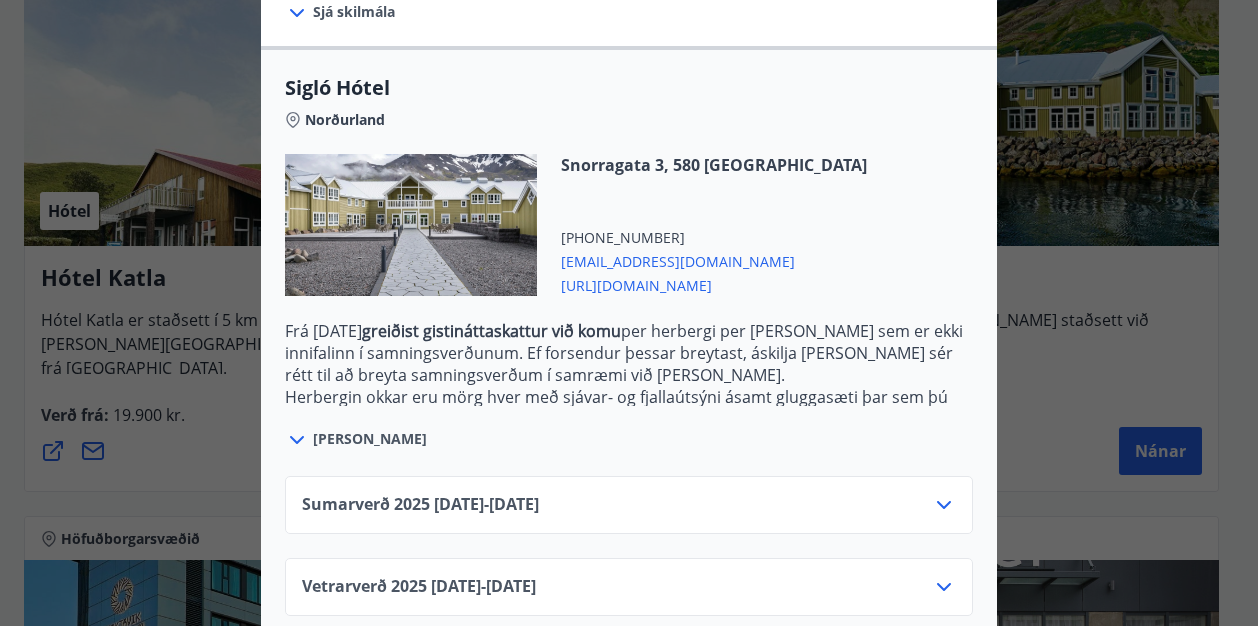 scroll, scrollTop: 510, scrollLeft: 0, axis: vertical 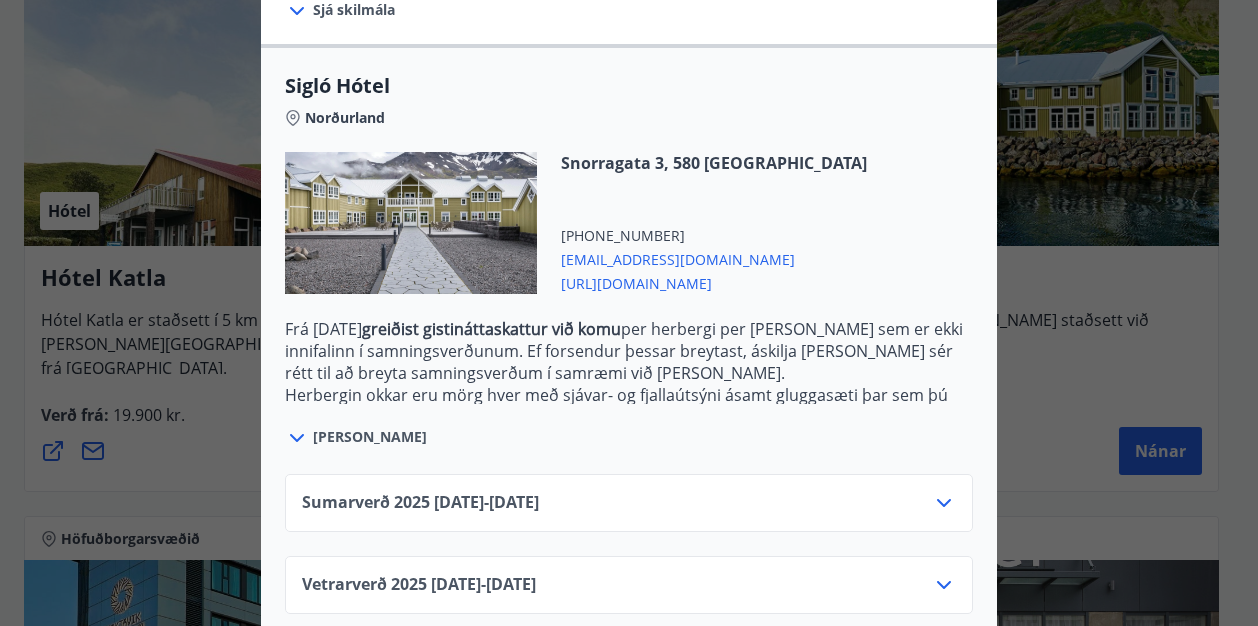 click 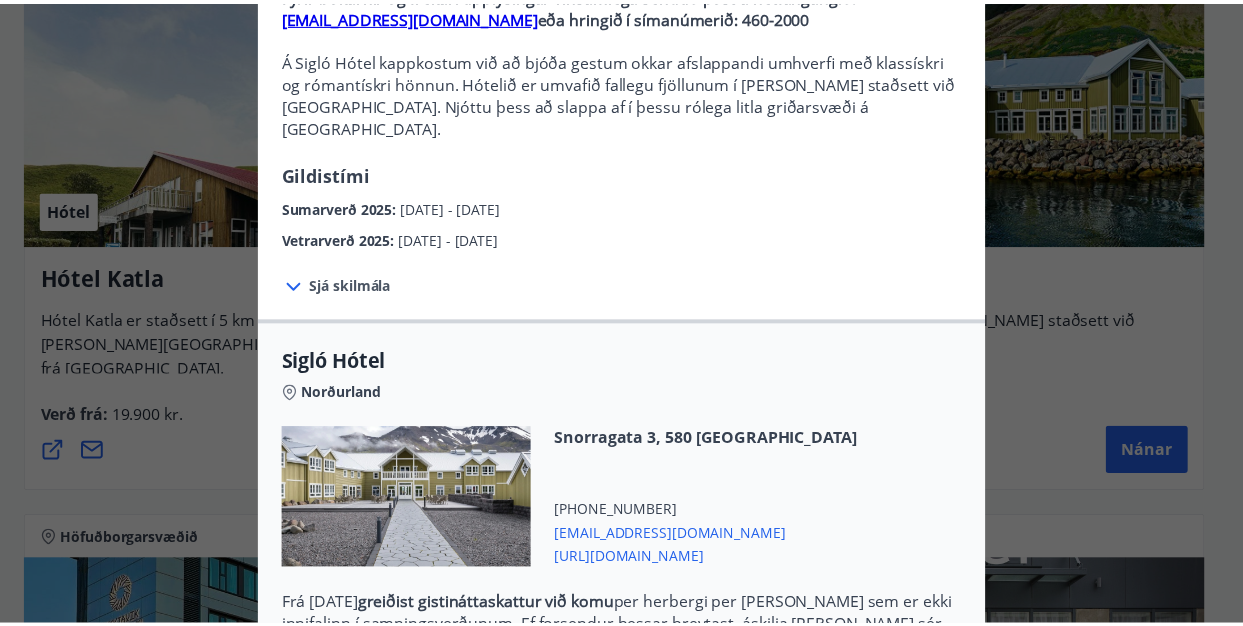 scroll, scrollTop: 0, scrollLeft: 0, axis: both 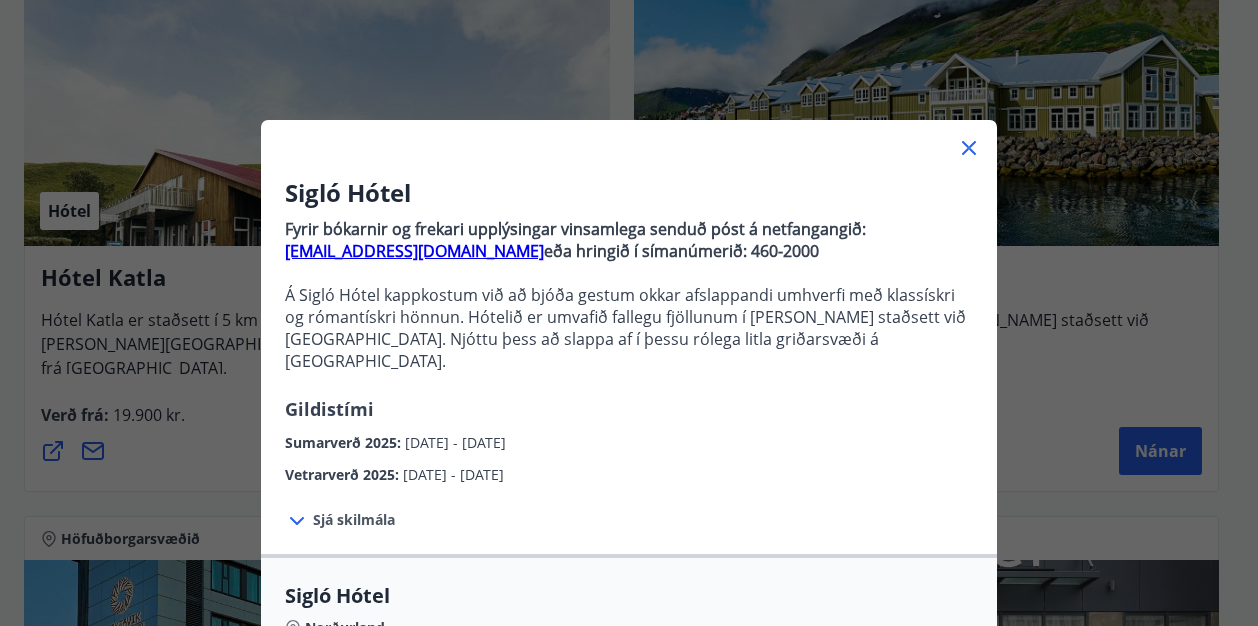 click 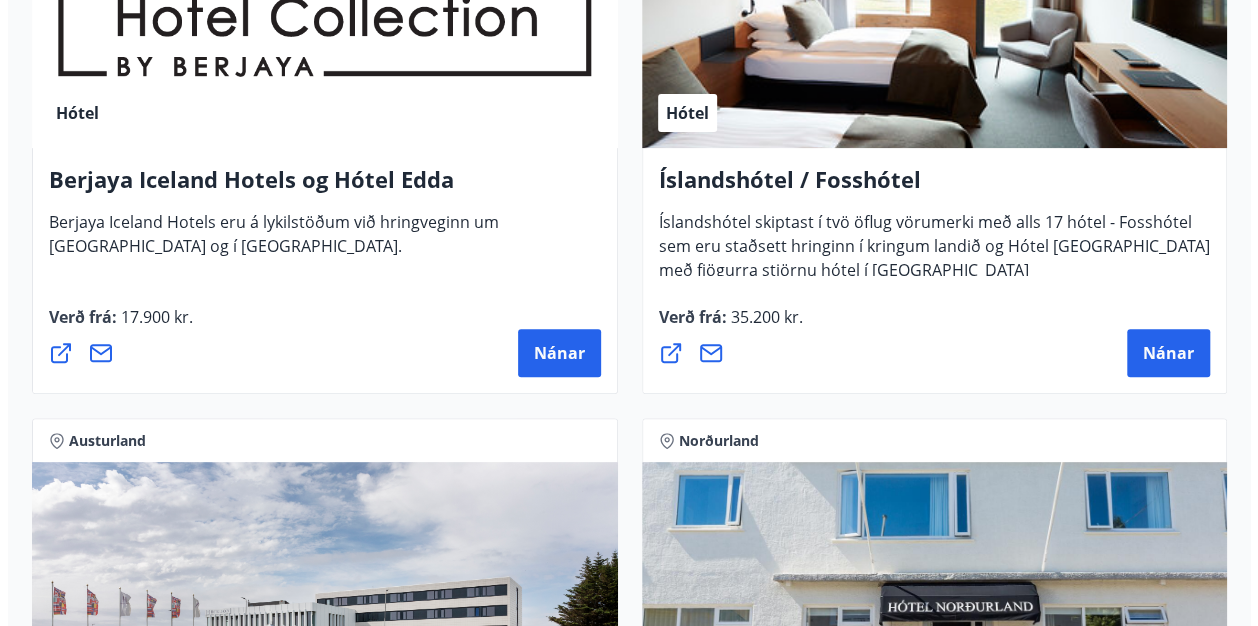 scroll, scrollTop: 3915, scrollLeft: 0, axis: vertical 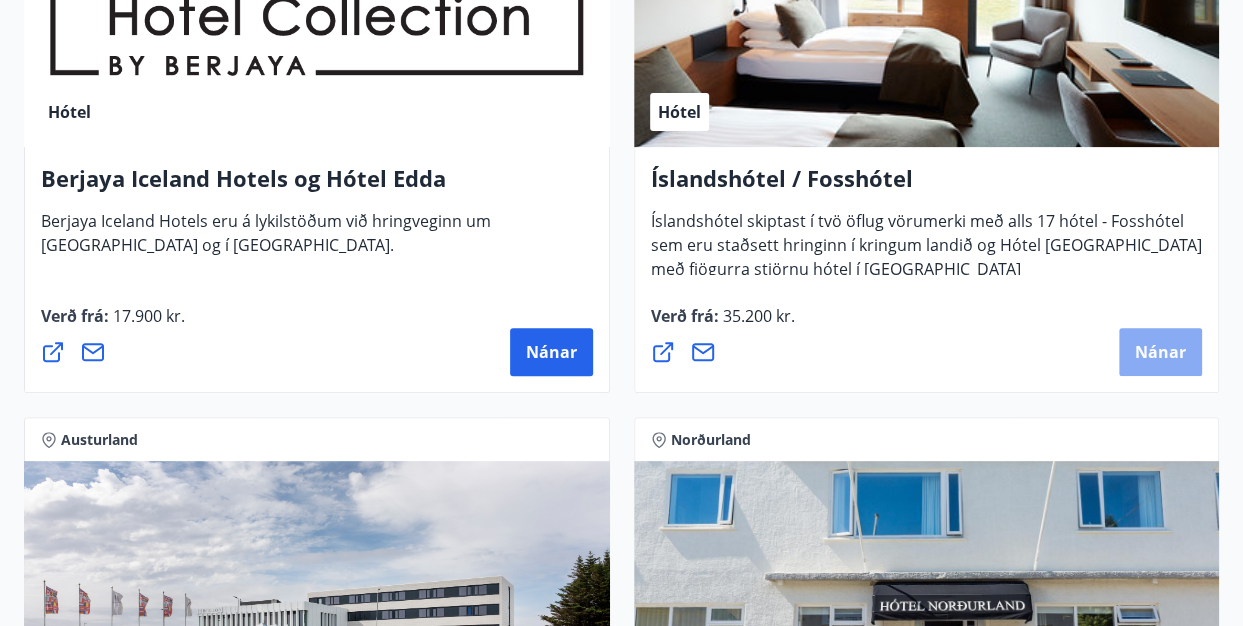 click on "Nánar" at bounding box center (1160, 352) 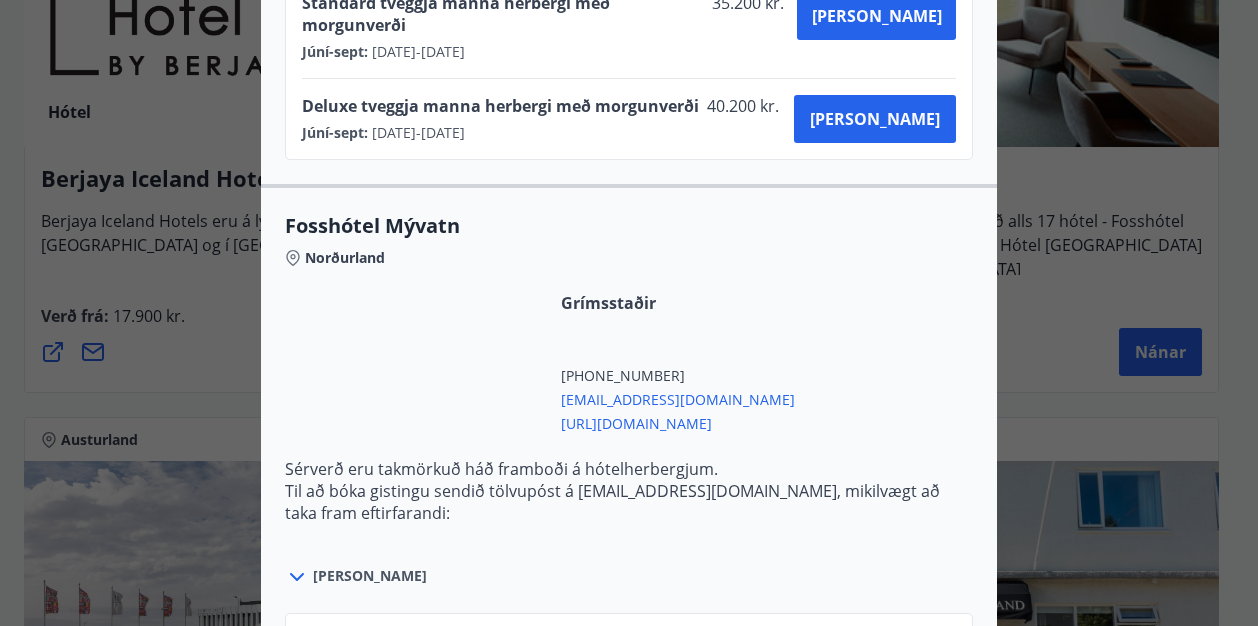 scroll, scrollTop: 3839, scrollLeft: 0, axis: vertical 